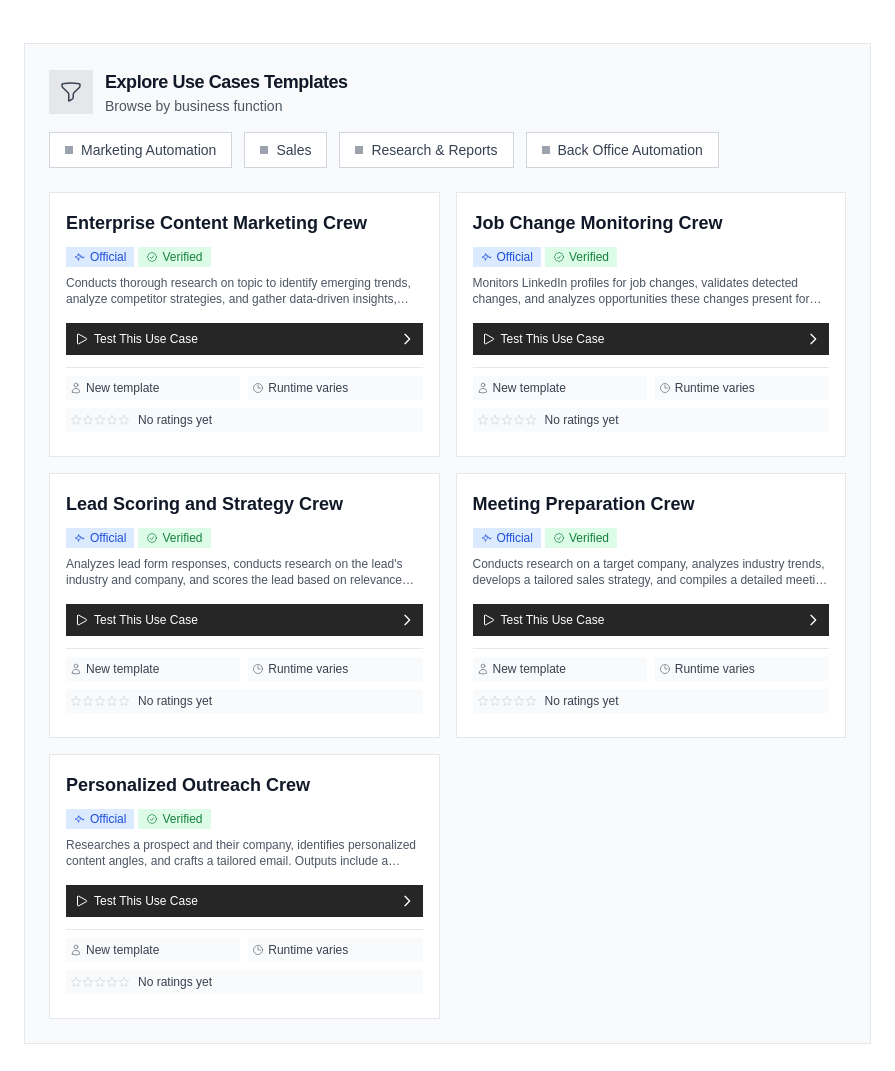 scroll, scrollTop: 0, scrollLeft: 0, axis: both 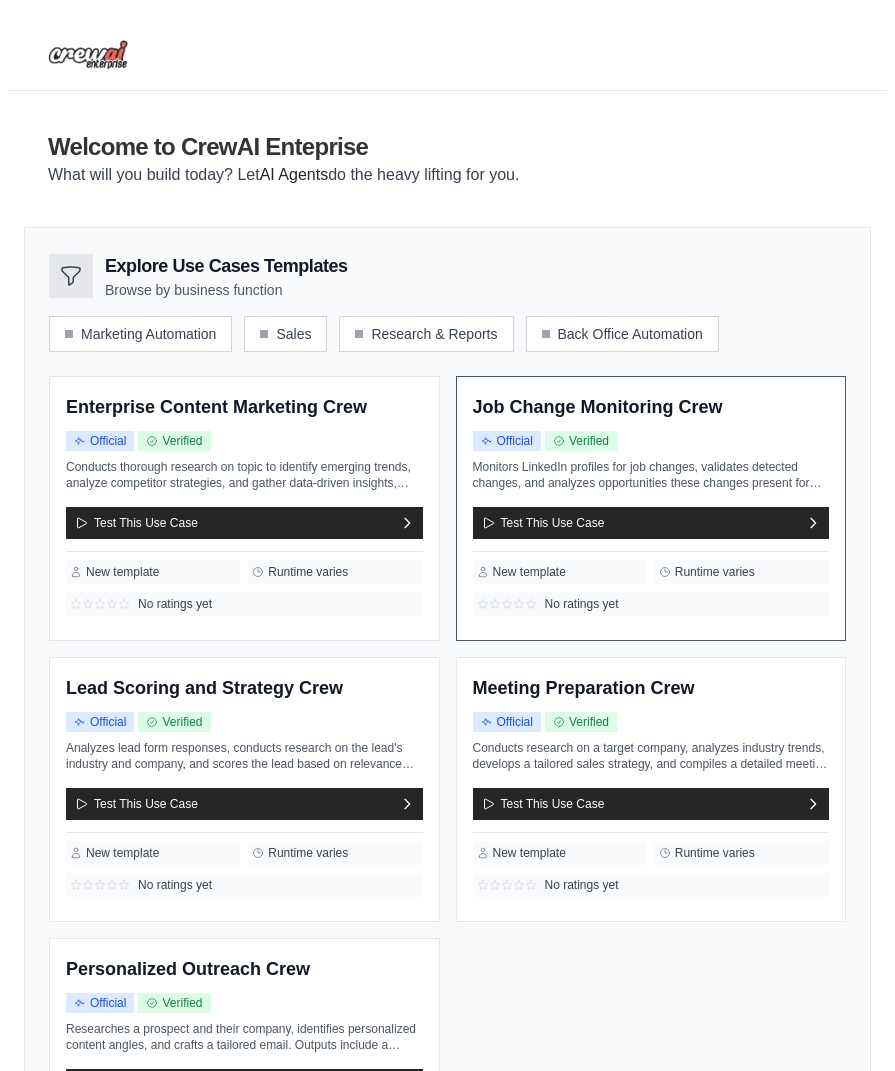 click on "Job Change Monitoring Crew" at bounding box center (598, 408) 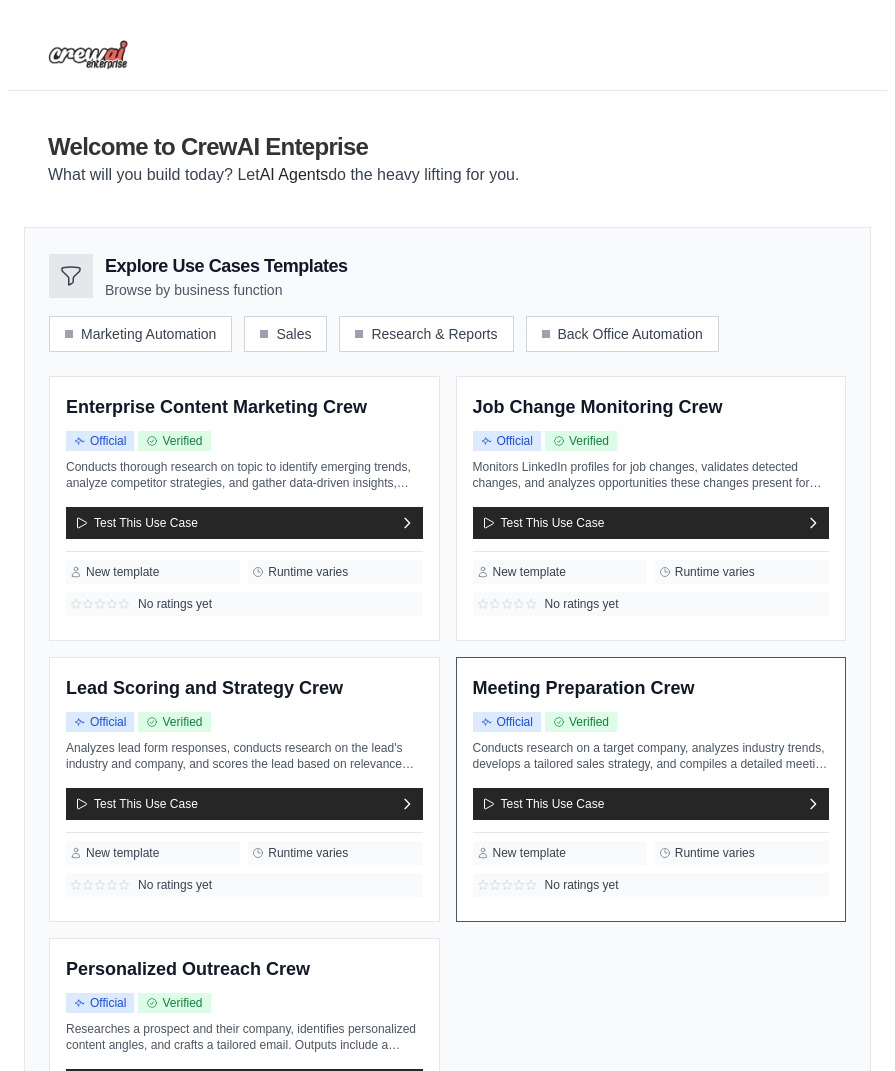 click on "Official" at bounding box center (507, 722) 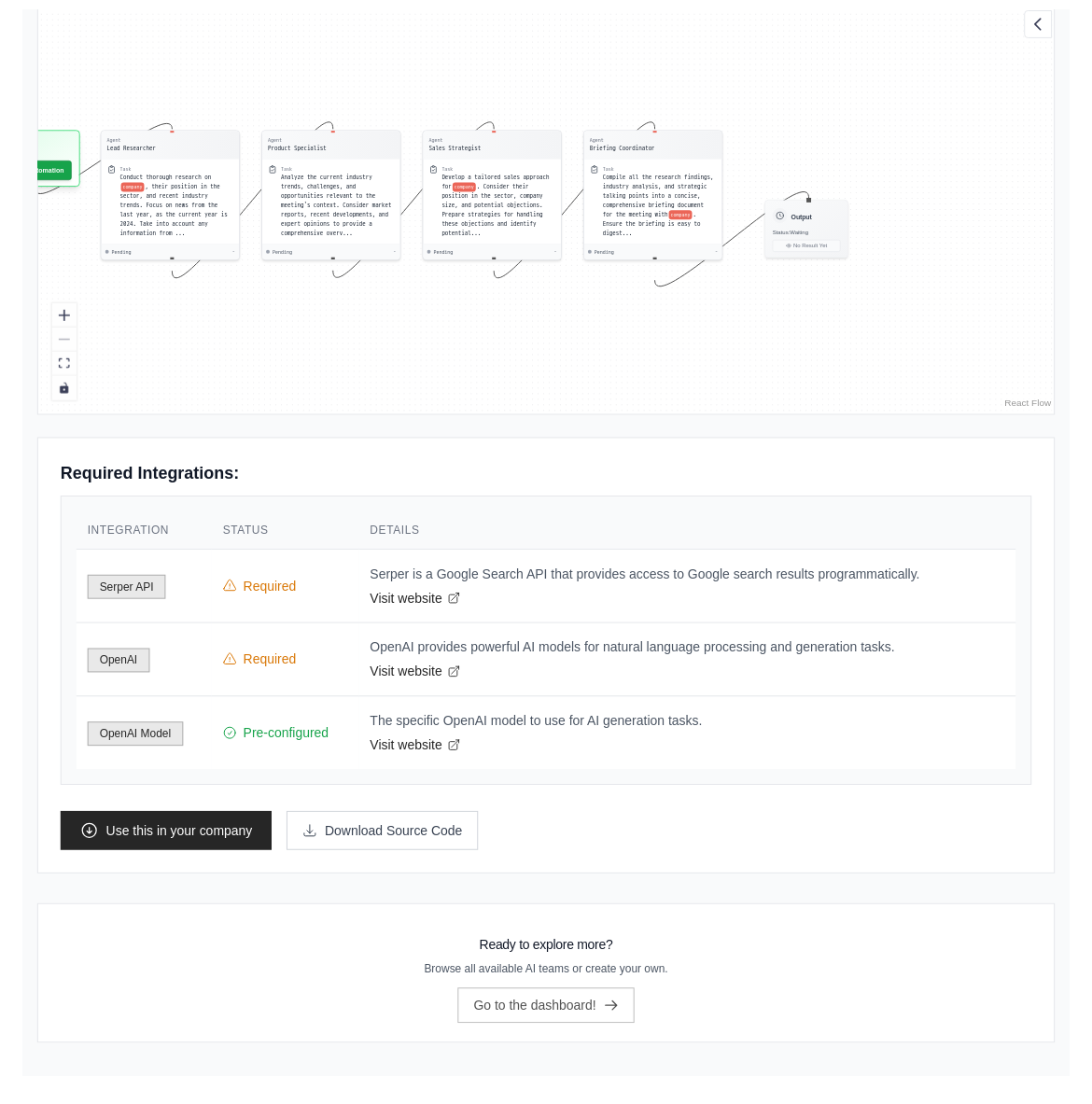 scroll, scrollTop: 576, scrollLeft: 0, axis: vertical 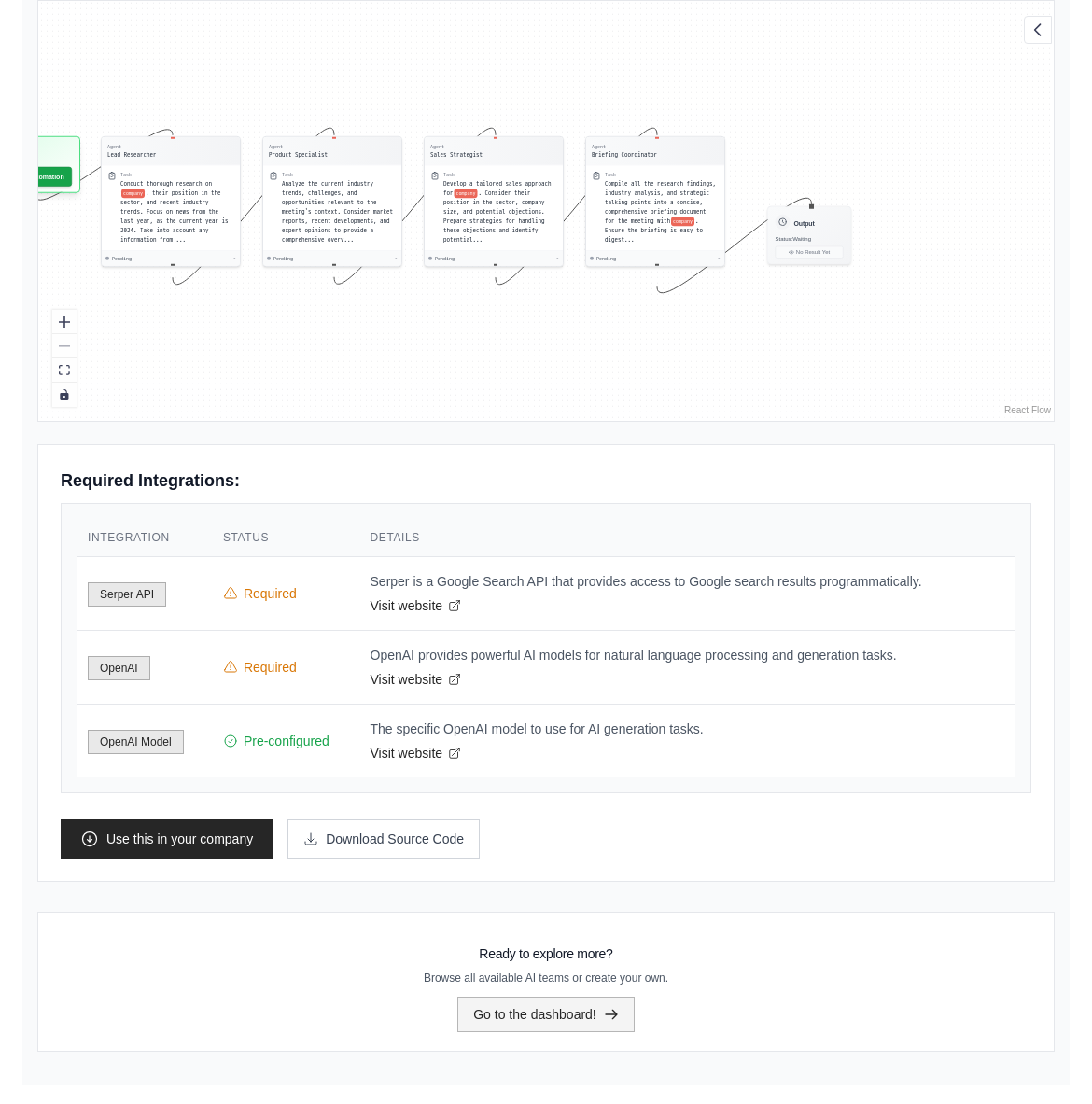 click on "Go to the dashboard!" at bounding box center [546, 1014] 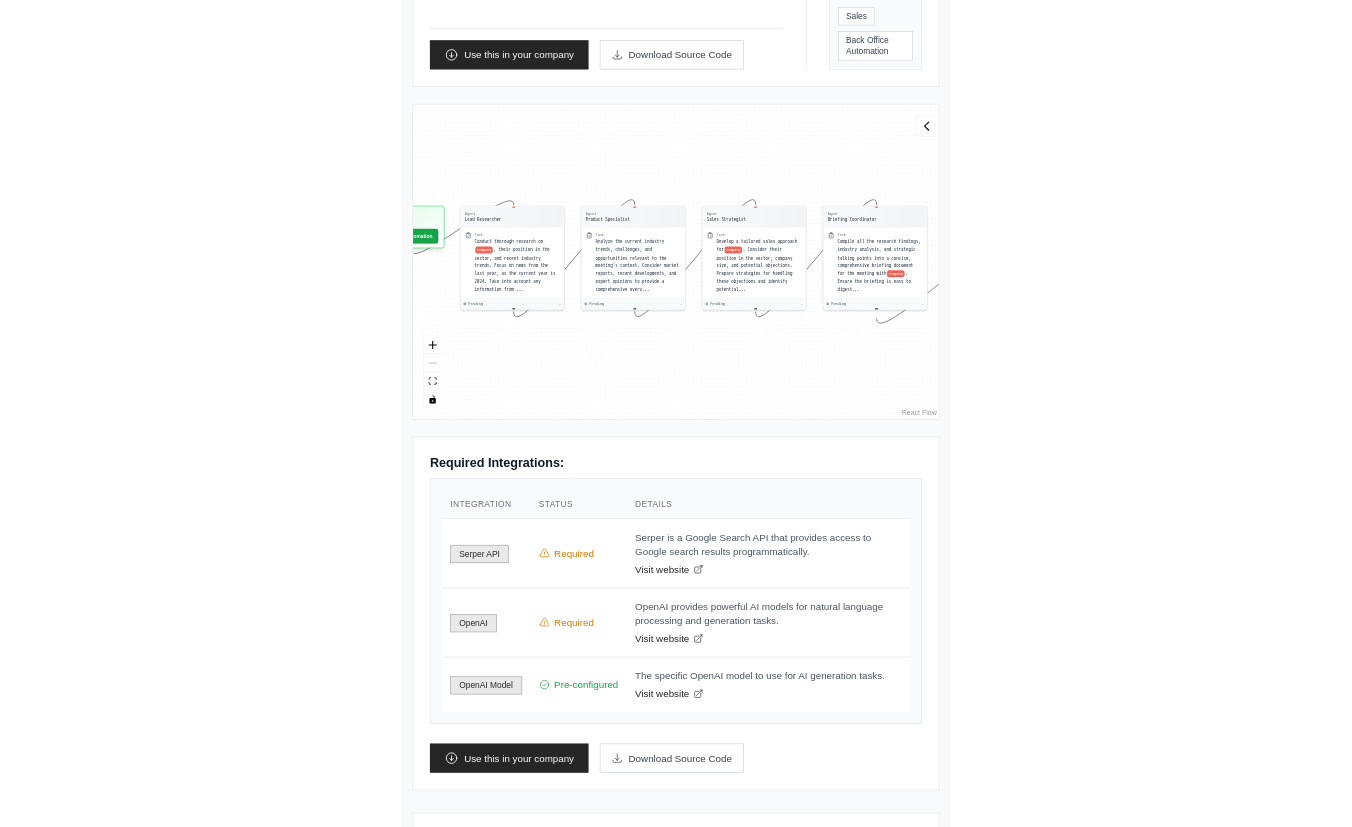 scroll, scrollTop: 0, scrollLeft: 0, axis: both 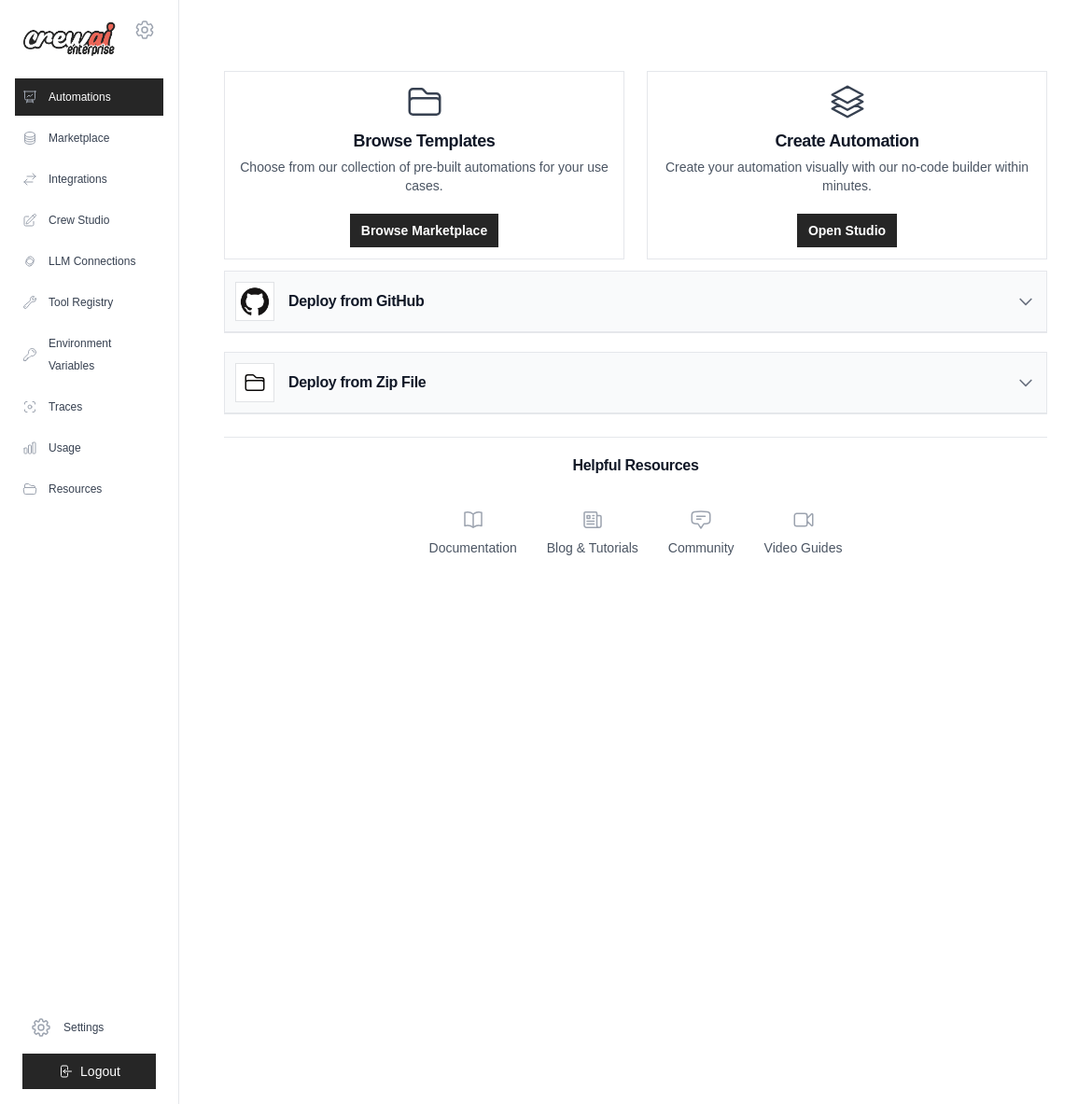 drag, startPoint x: 437, startPoint y: 682, endPoint x: 558, endPoint y: 675, distance: 121.20231 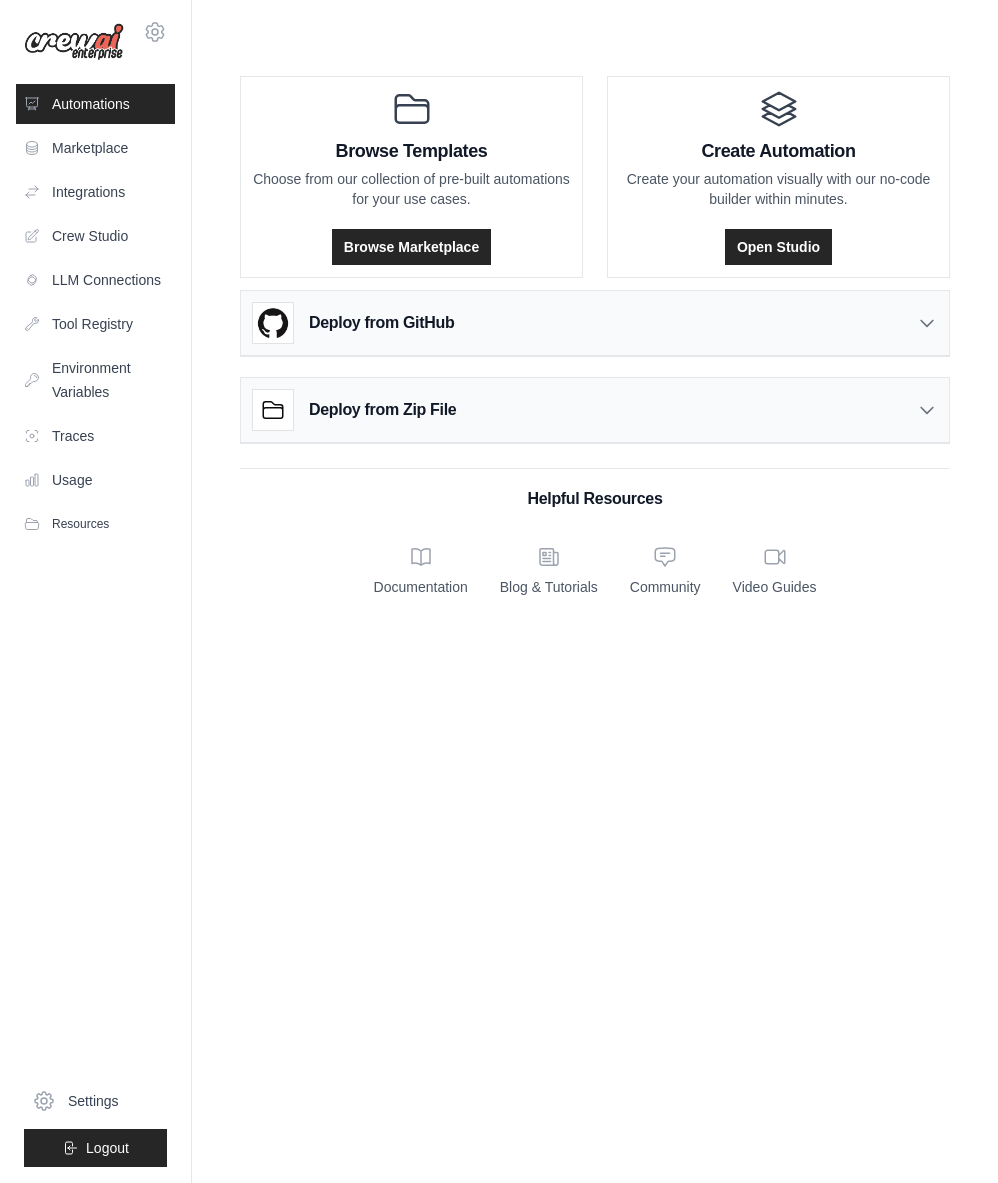 drag, startPoint x: 765, startPoint y: 1179, endPoint x: 754, endPoint y: 1145, distance: 35.735138 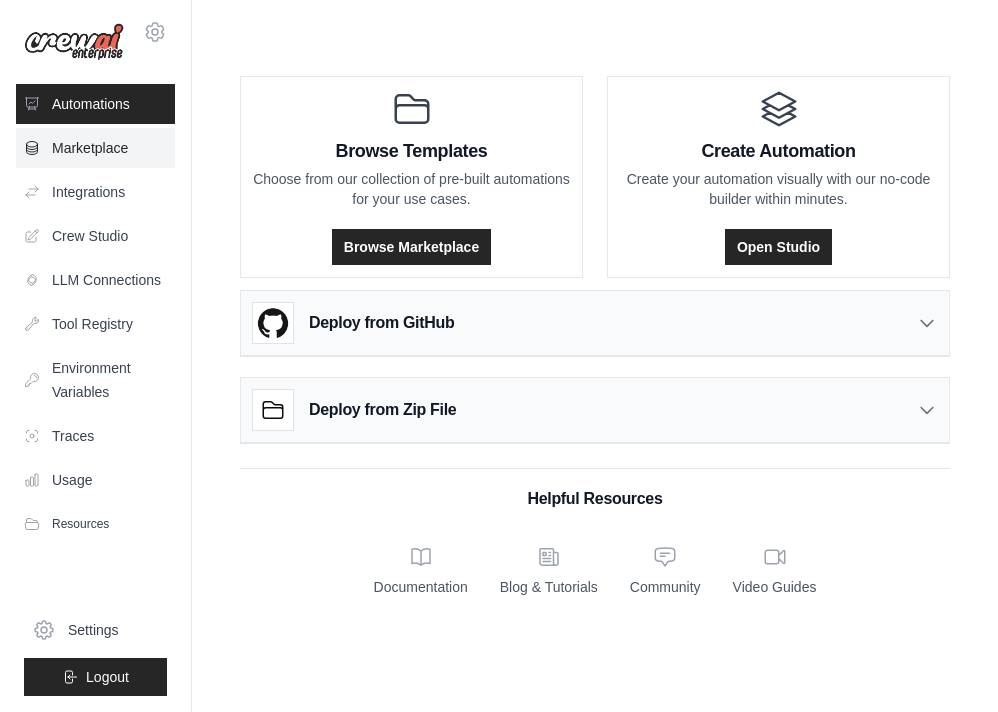 click 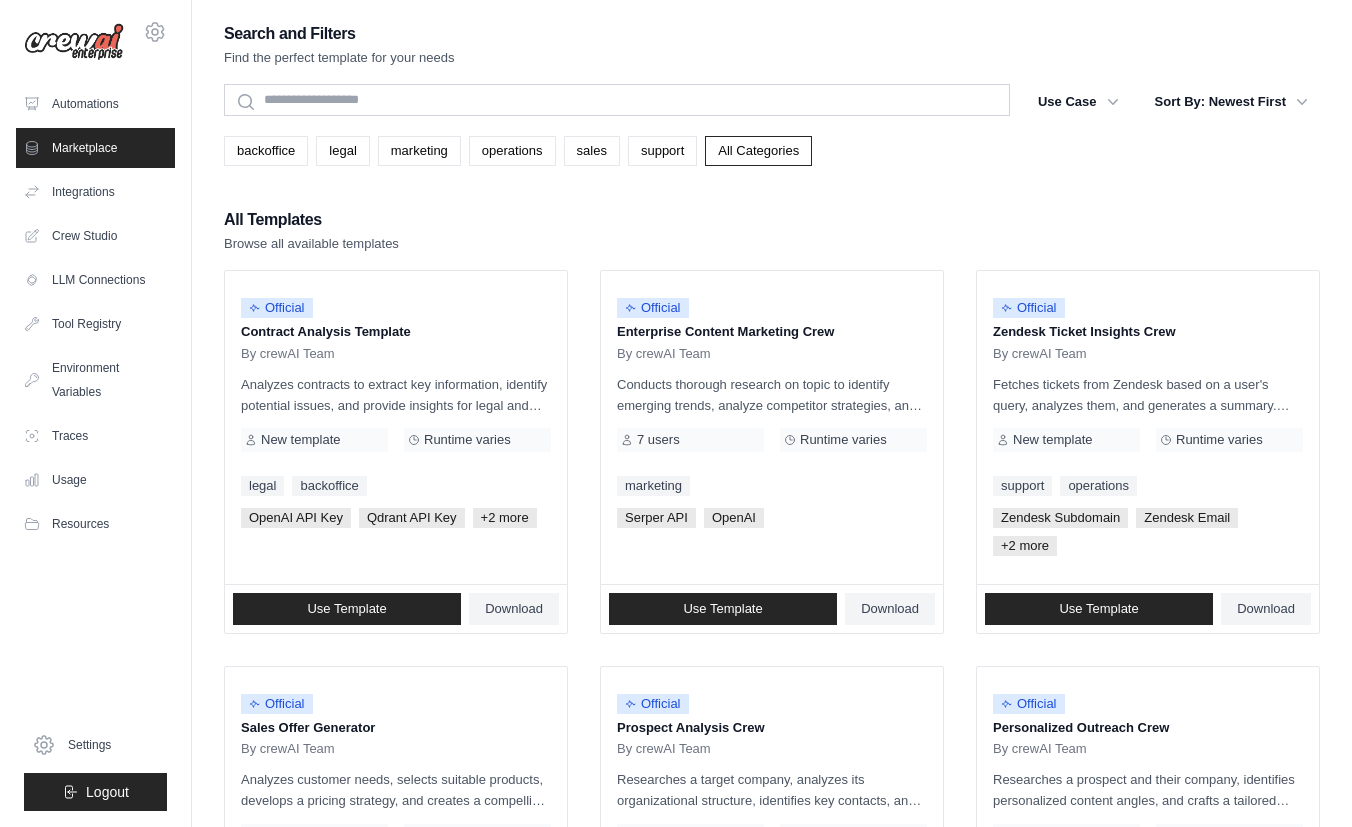 scroll, scrollTop: 17, scrollLeft: 0, axis: vertical 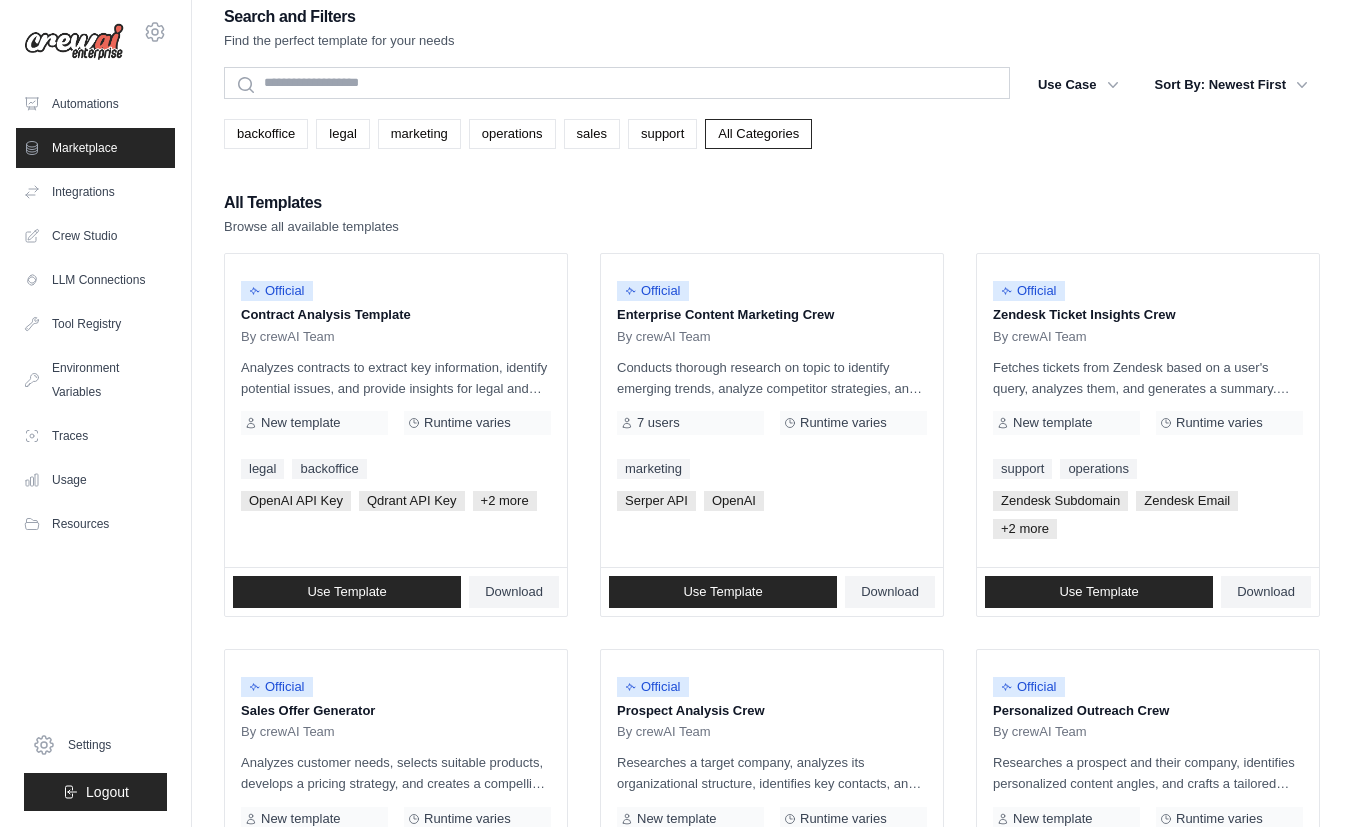 click 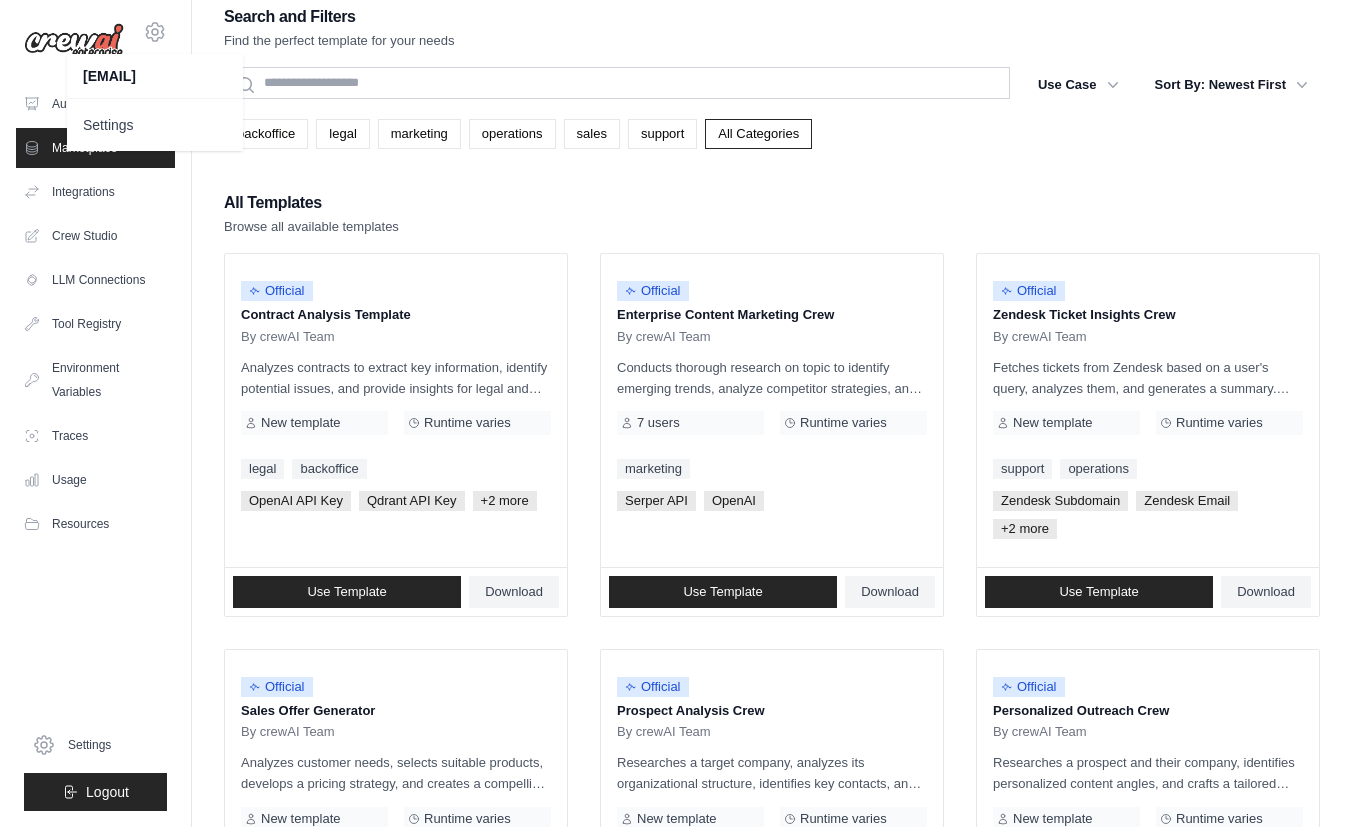click on "Automations
Marketplace
Integrations
Crew Studio
LLM Connections
Documentation" at bounding box center [95, 447] 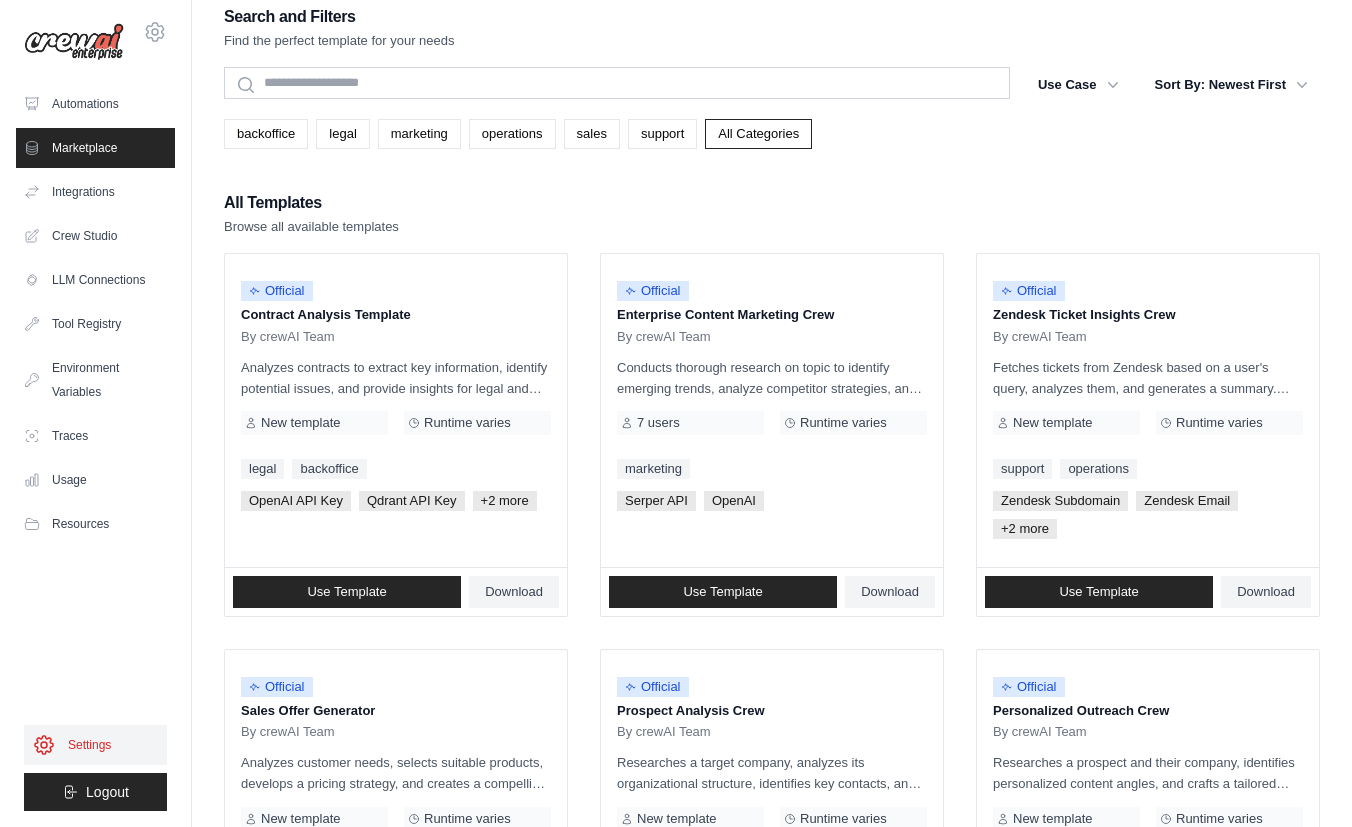 click on "Settings" at bounding box center [95, 745] 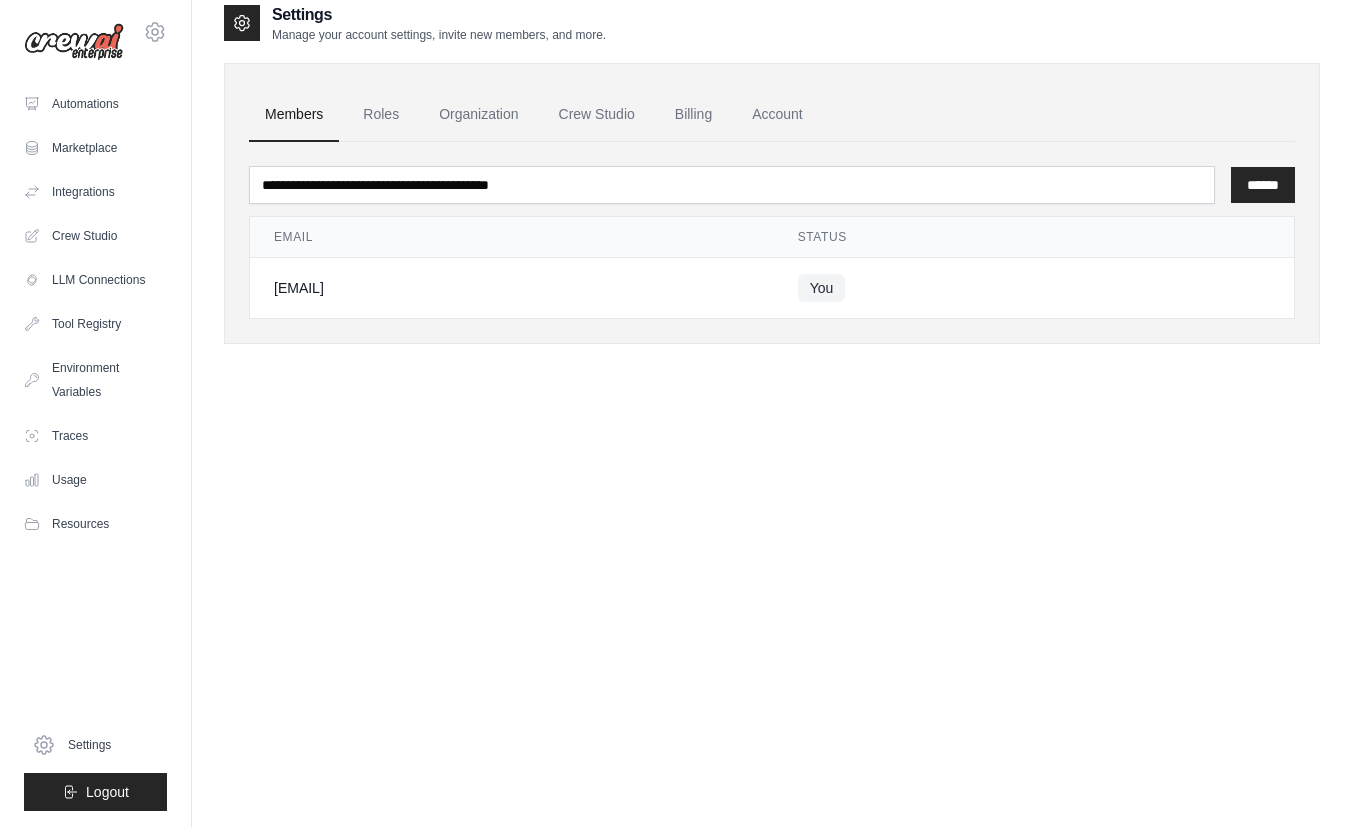 scroll, scrollTop: 0, scrollLeft: 0, axis: both 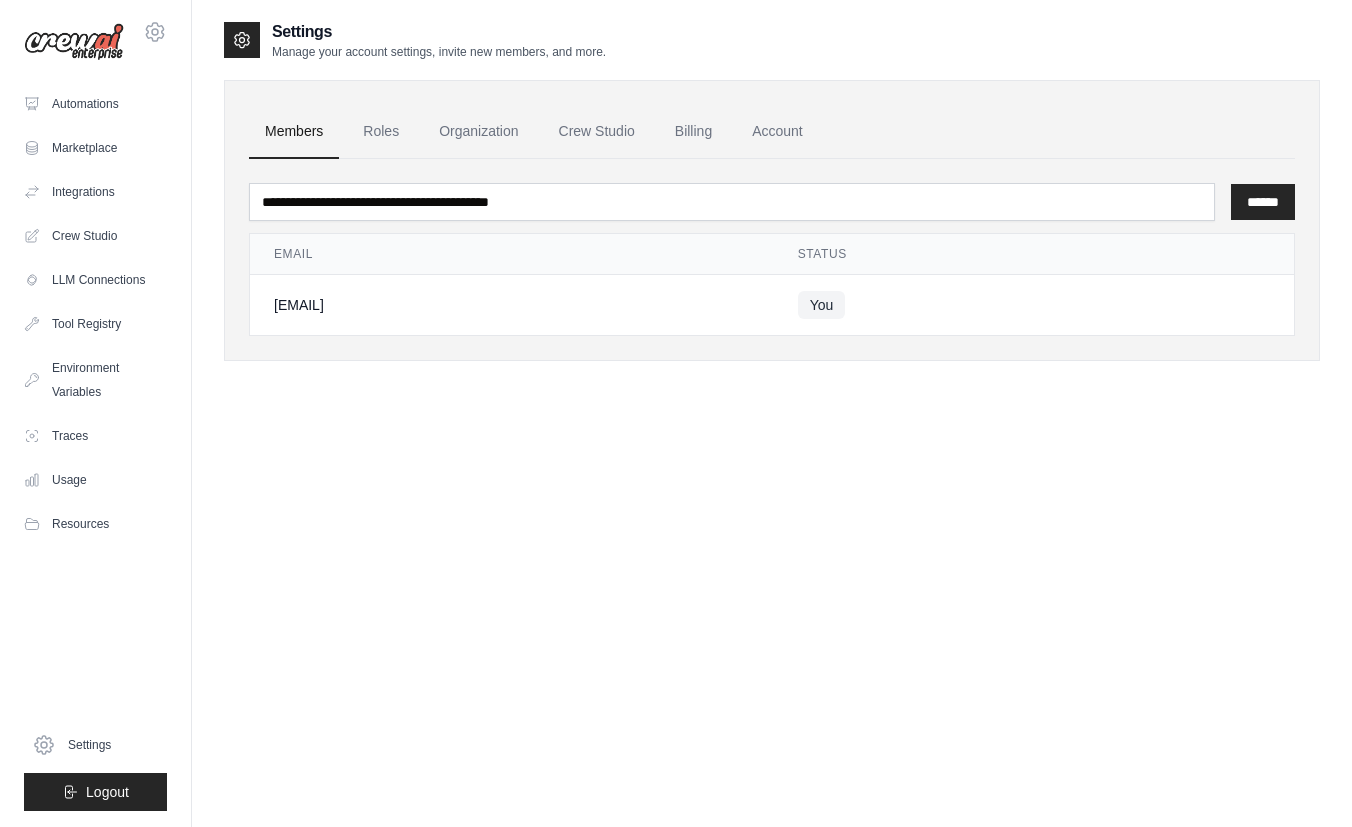 click 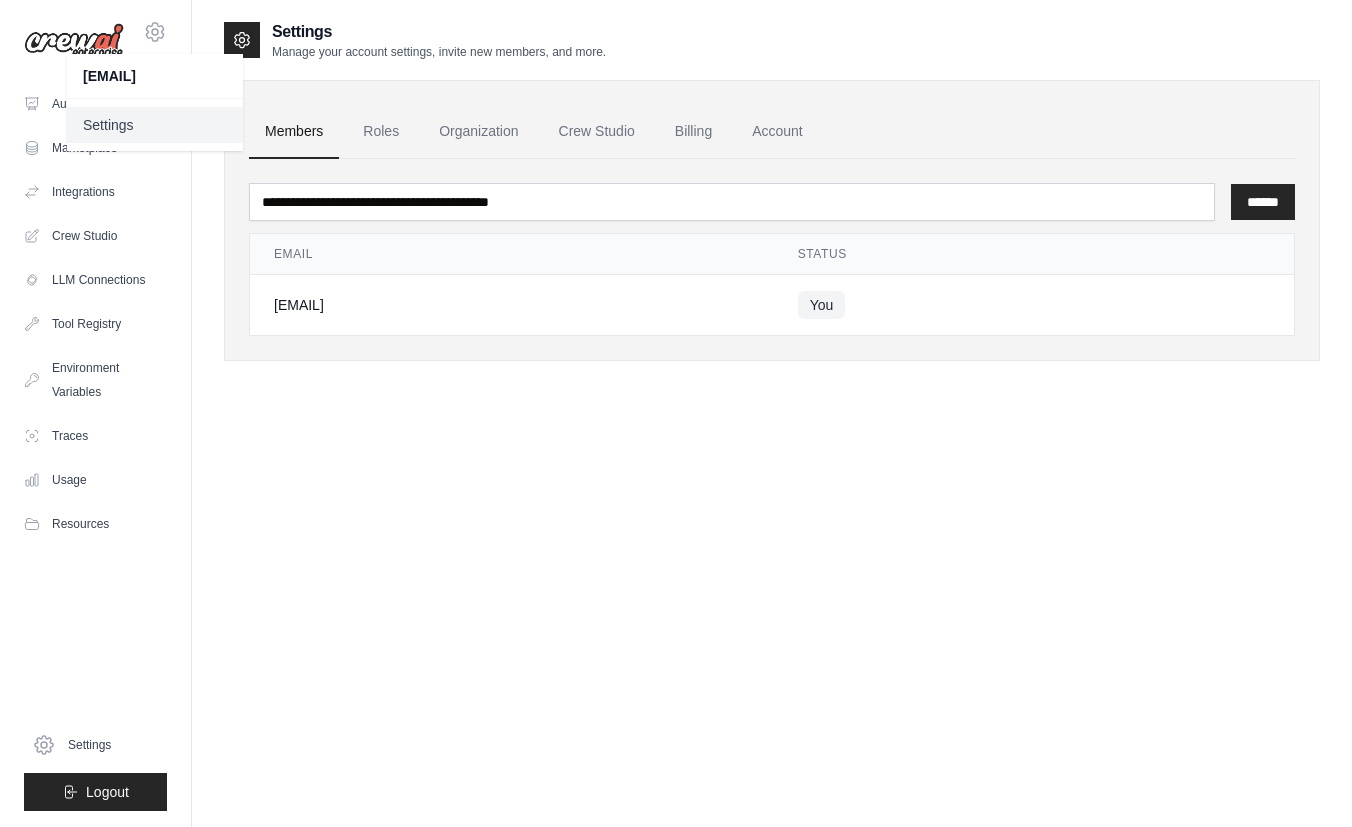 click on "Settings" at bounding box center [155, 125] 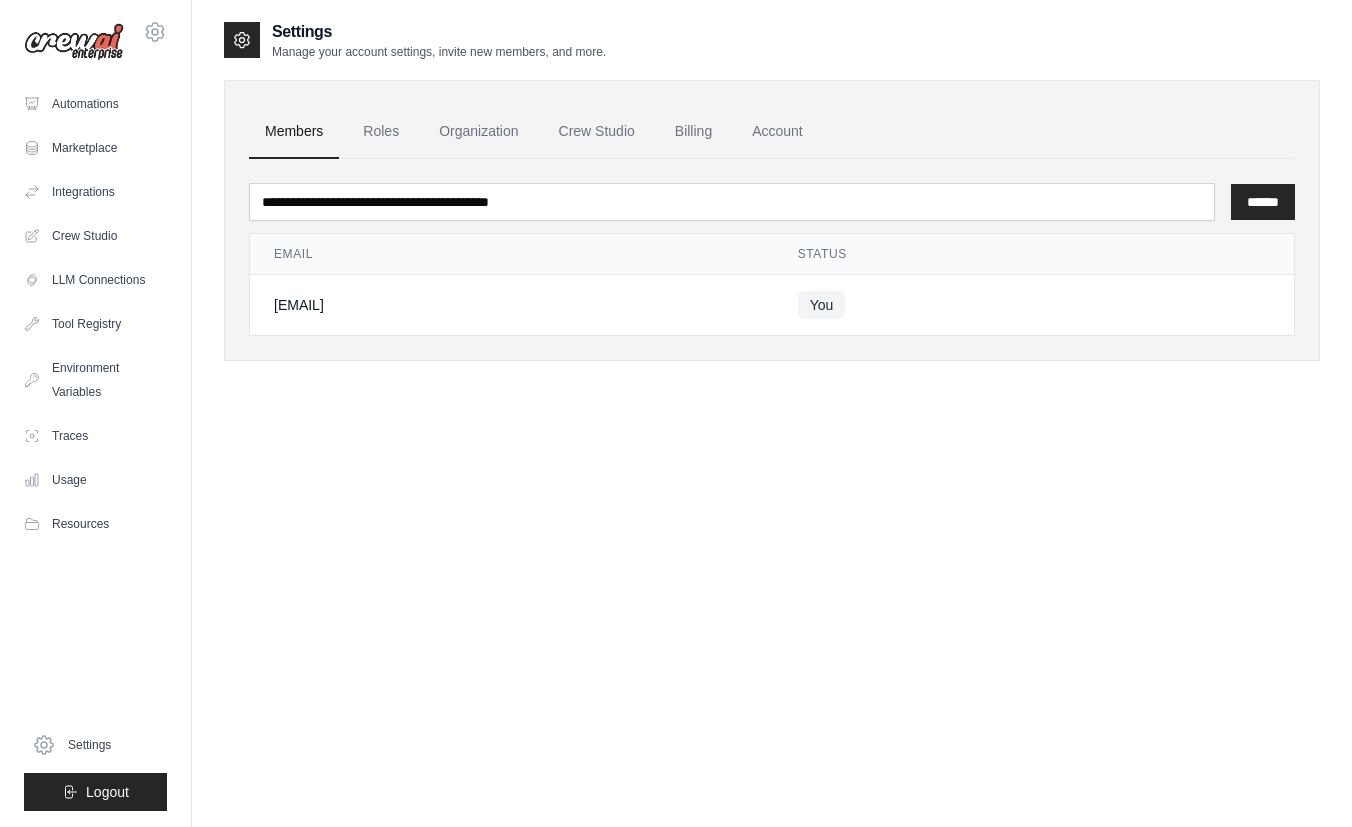 click on "Settings
Manage your account settings, invite new members, and more.
Members
Roles
Organization
Crew Studio
Billing
Account
******
Email
Status" at bounding box center (772, 433) 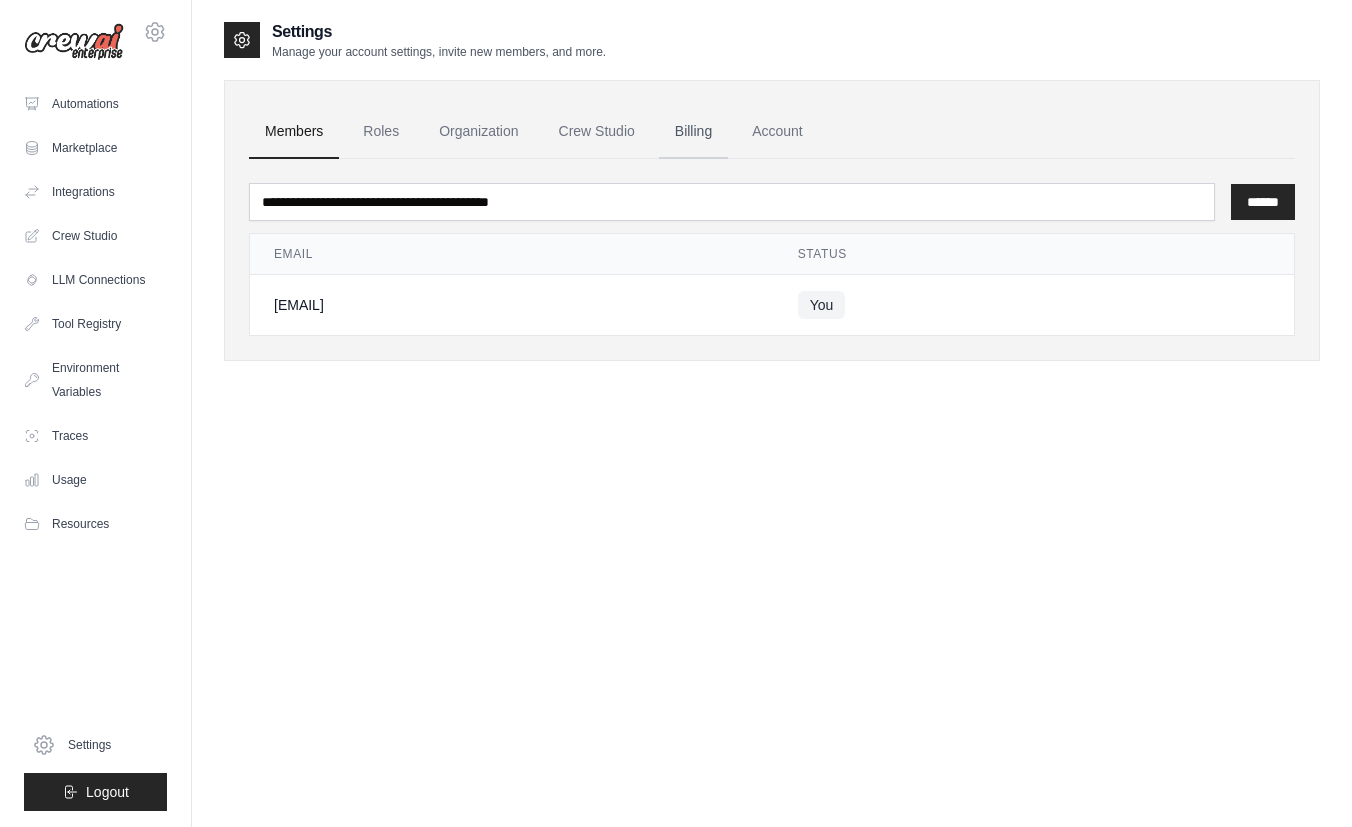 click on "Billing" at bounding box center (693, 132) 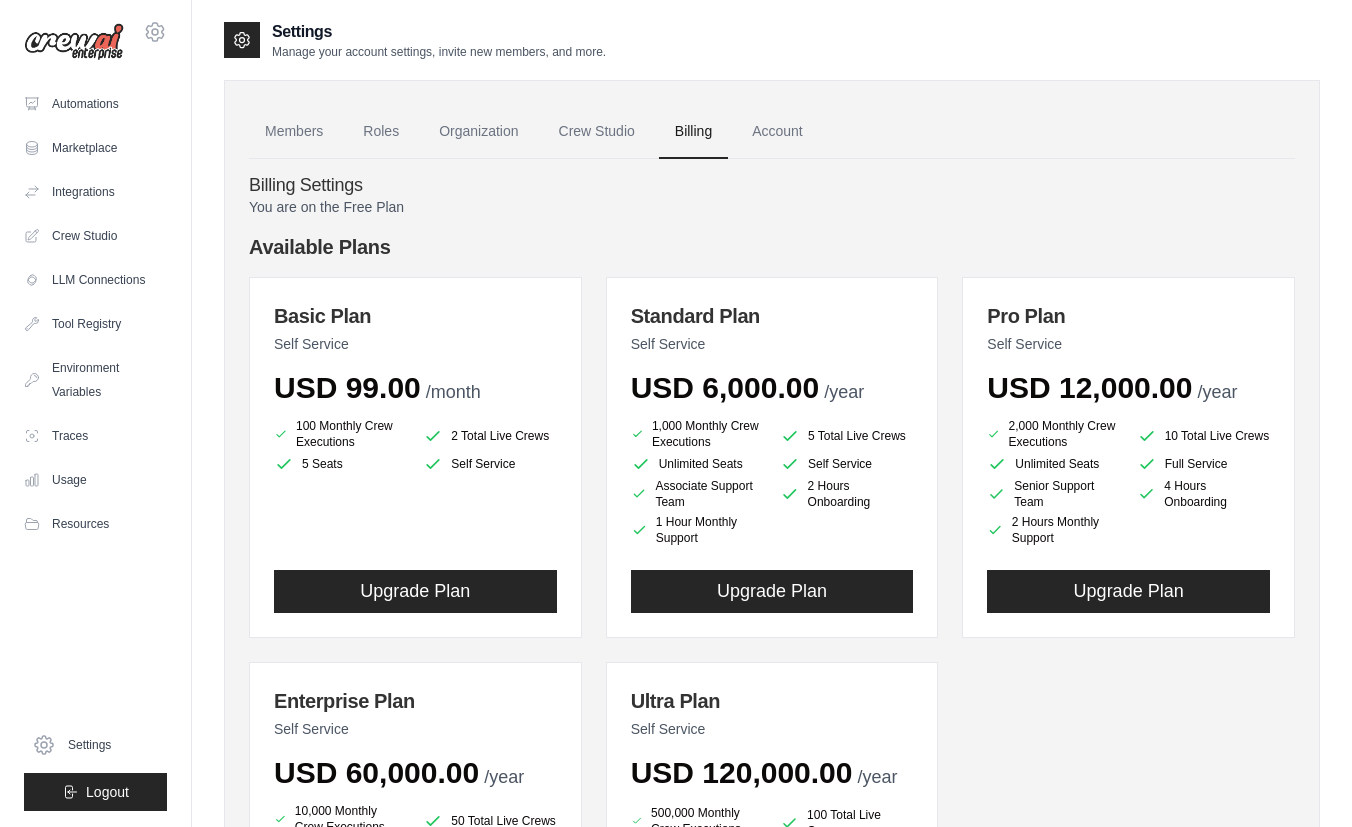 scroll, scrollTop: 0, scrollLeft: 0, axis: both 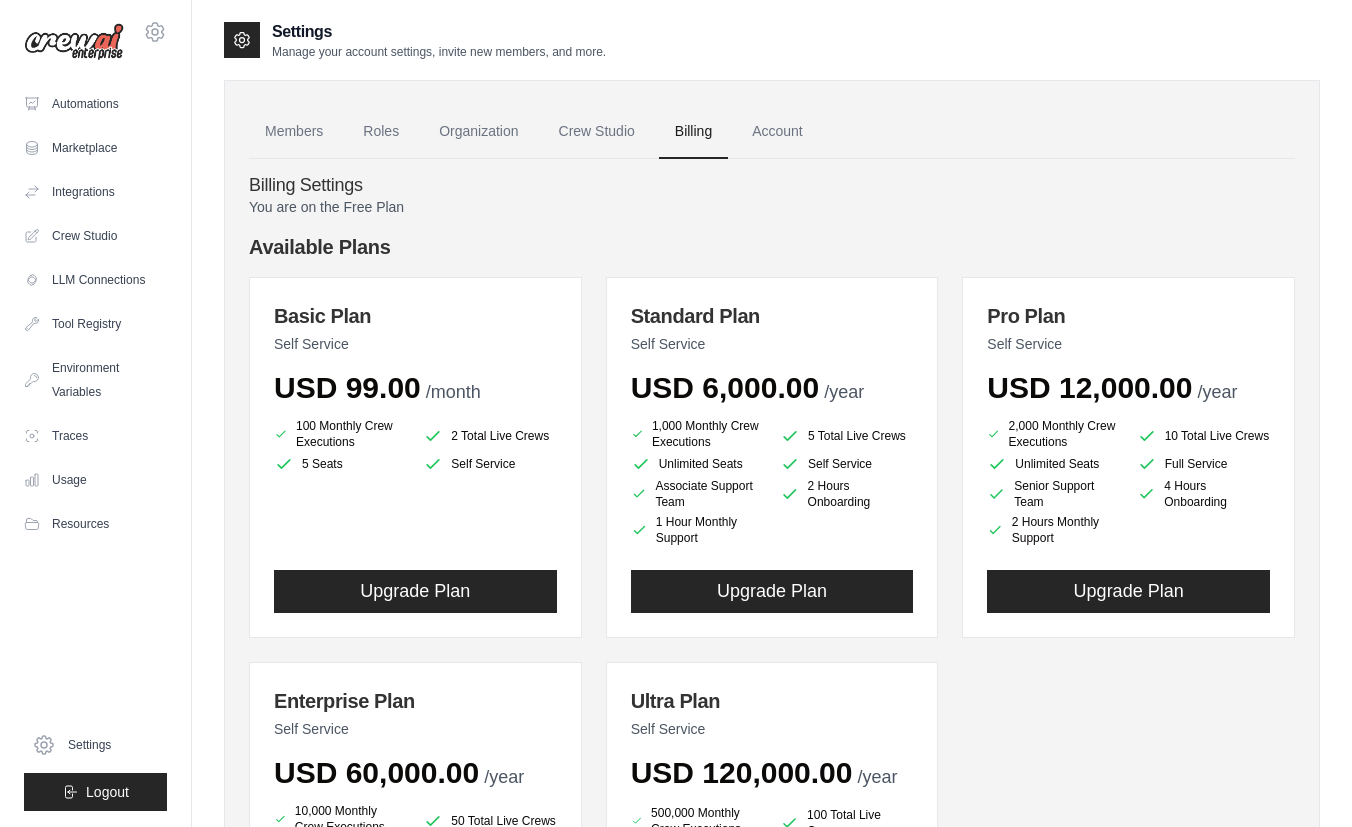 click at bounding box center [74, 42] 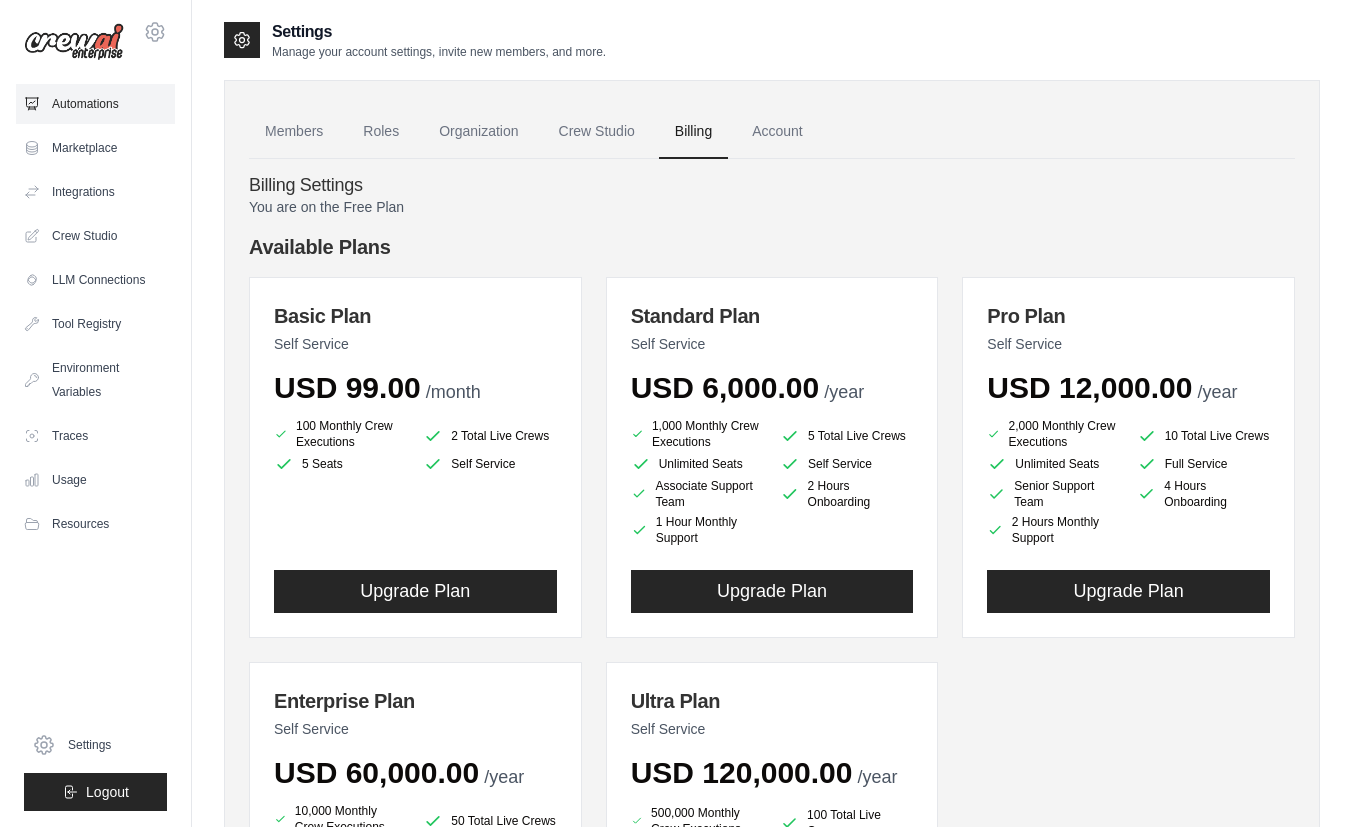 click on "Automations" at bounding box center (95, 104) 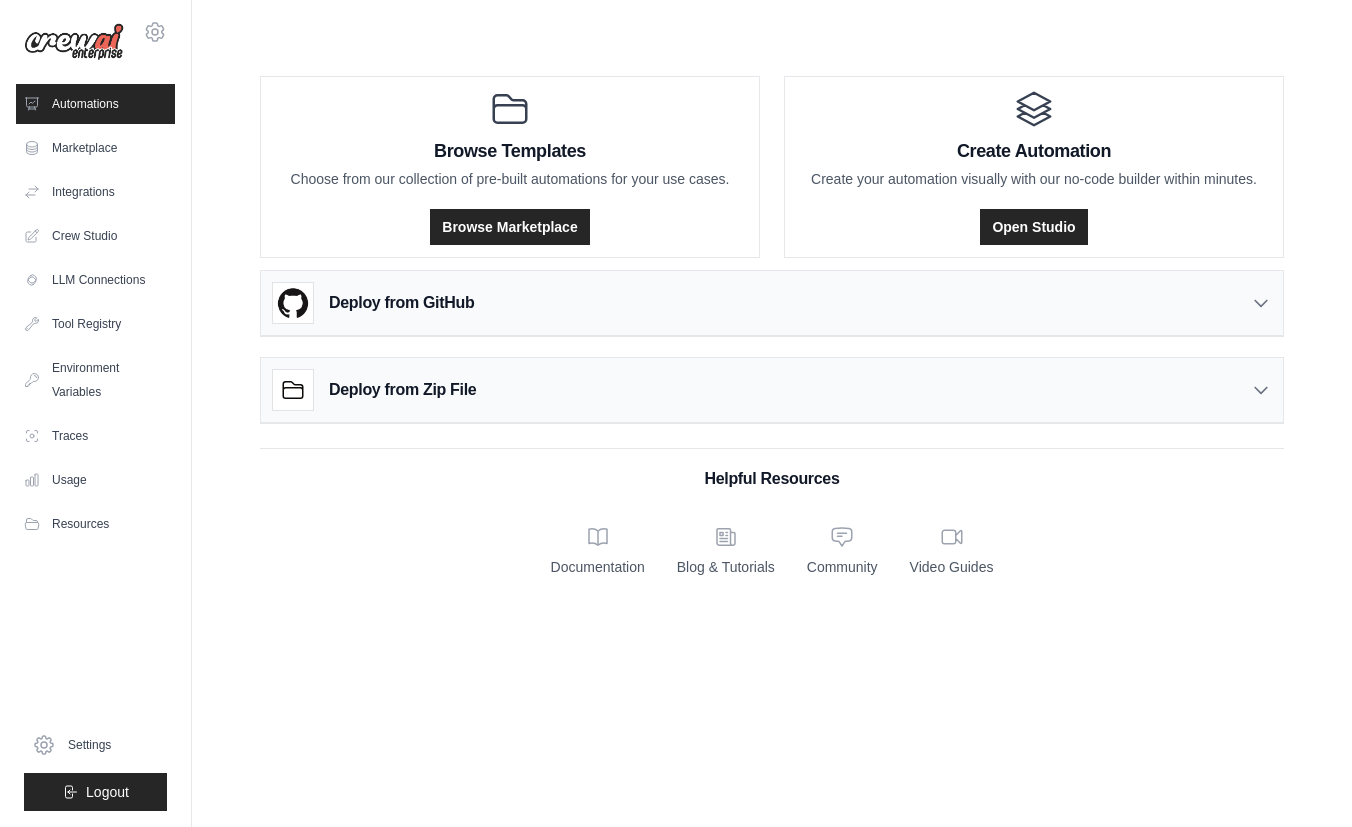 click at bounding box center [74, 42] 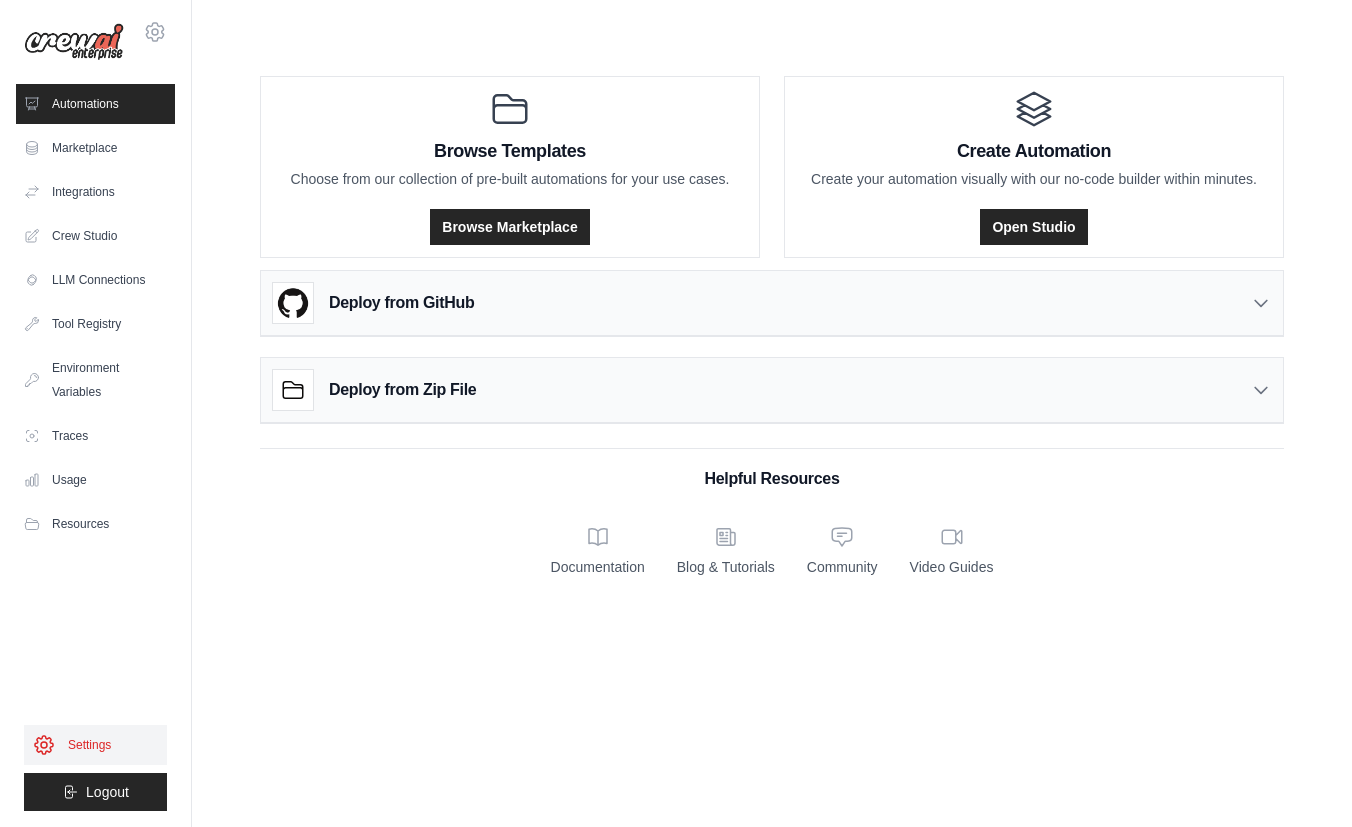 click on "Settings" at bounding box center (95, 745) 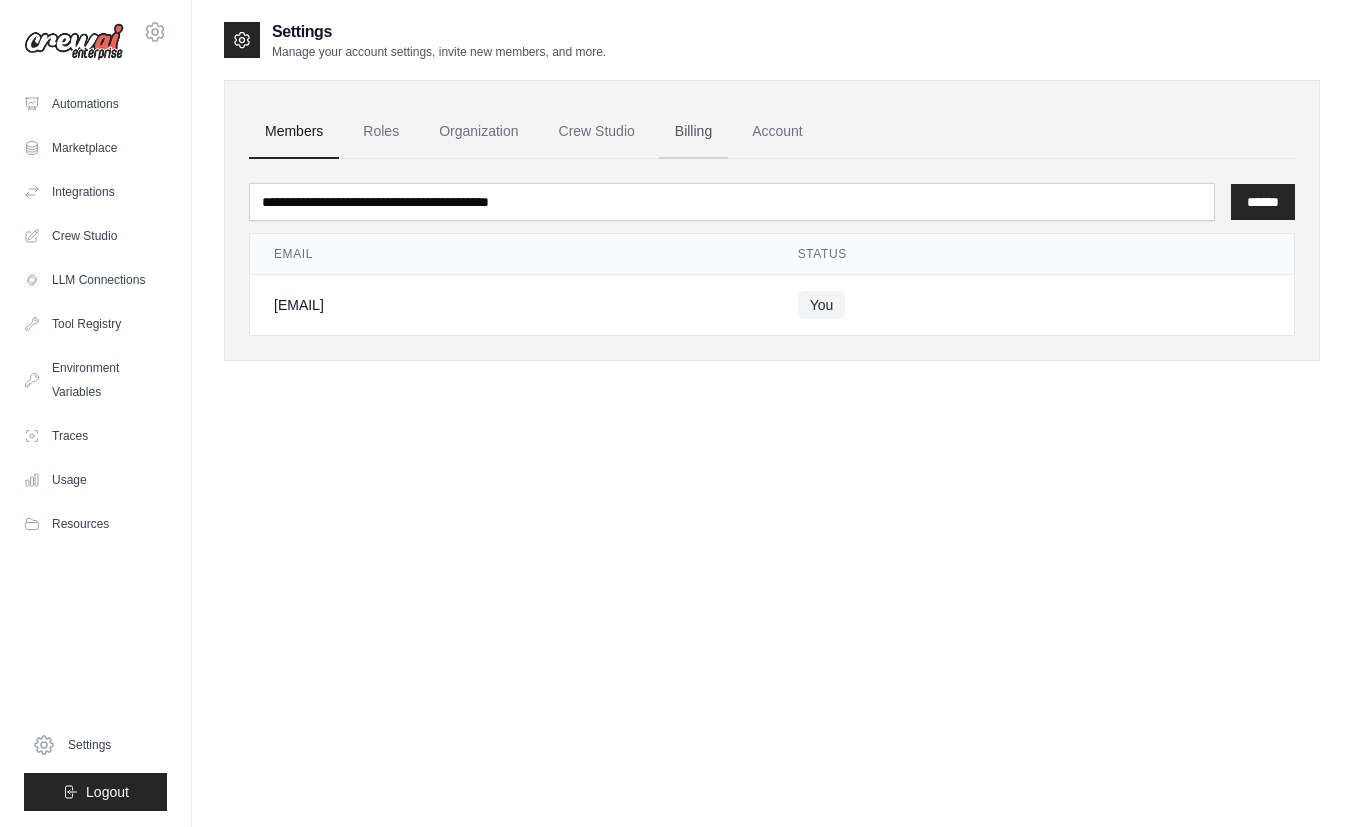 click on "Billing" at bounding box center [693, 132] 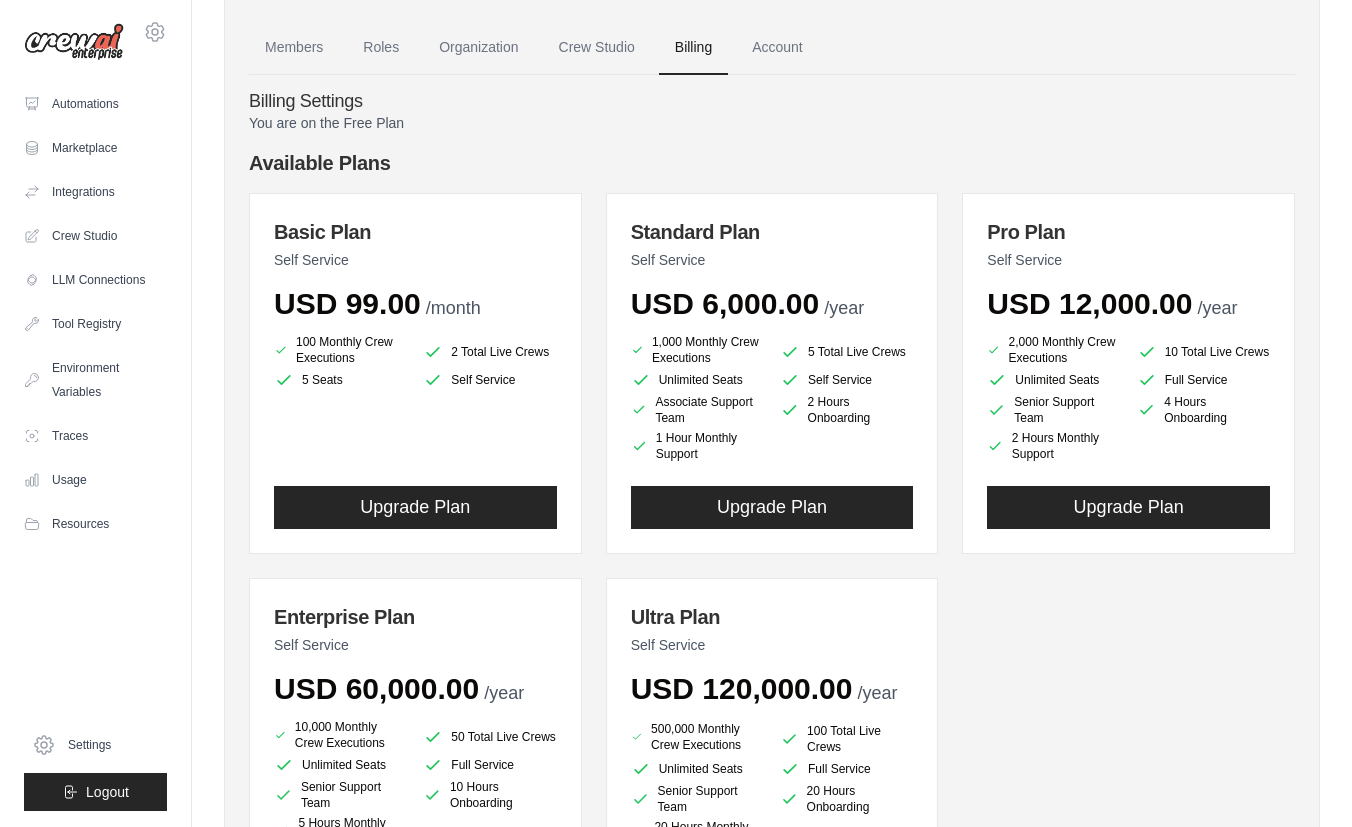 scroll, scrollTop: 0, scrollLeft: 0, axis: both 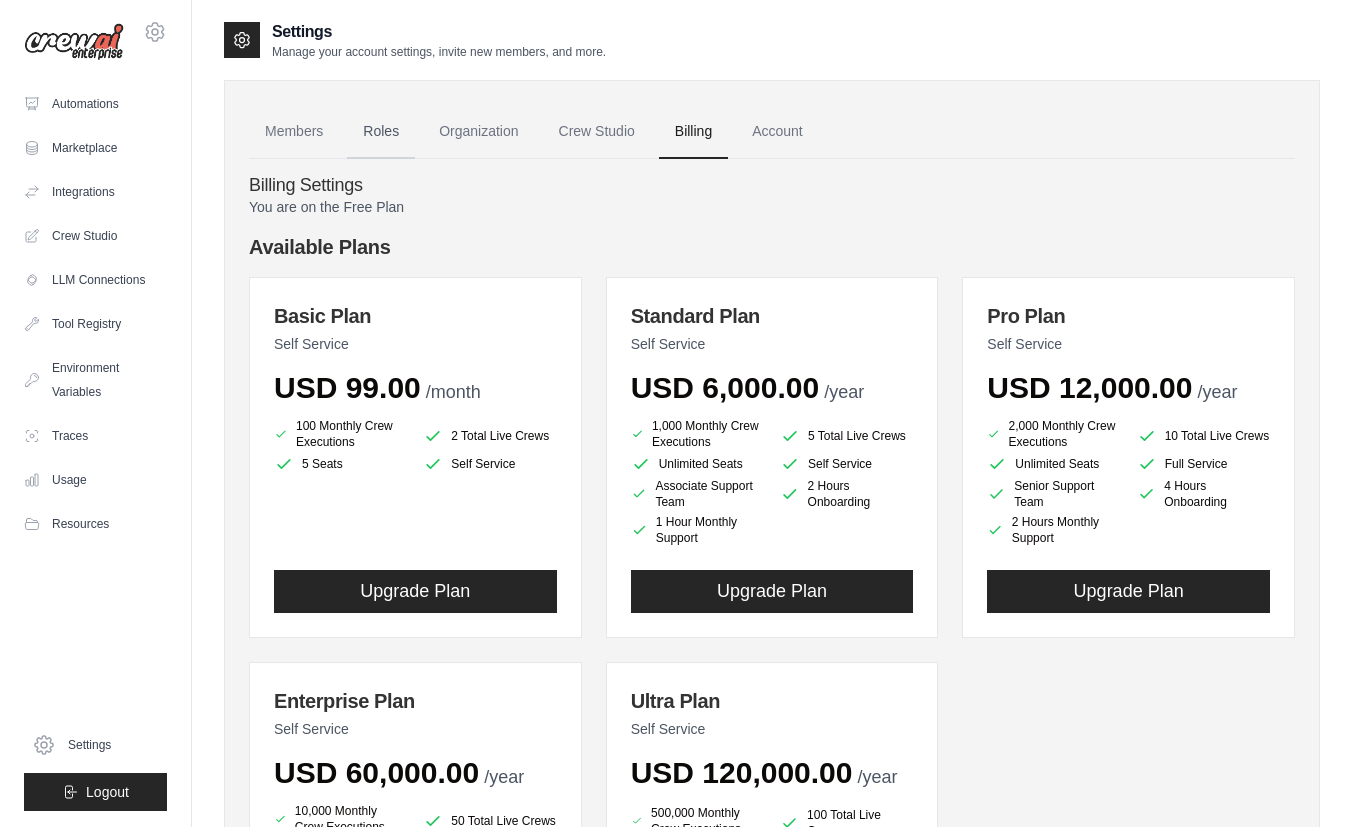 click on "Roles" at bounding box center (381, 132) 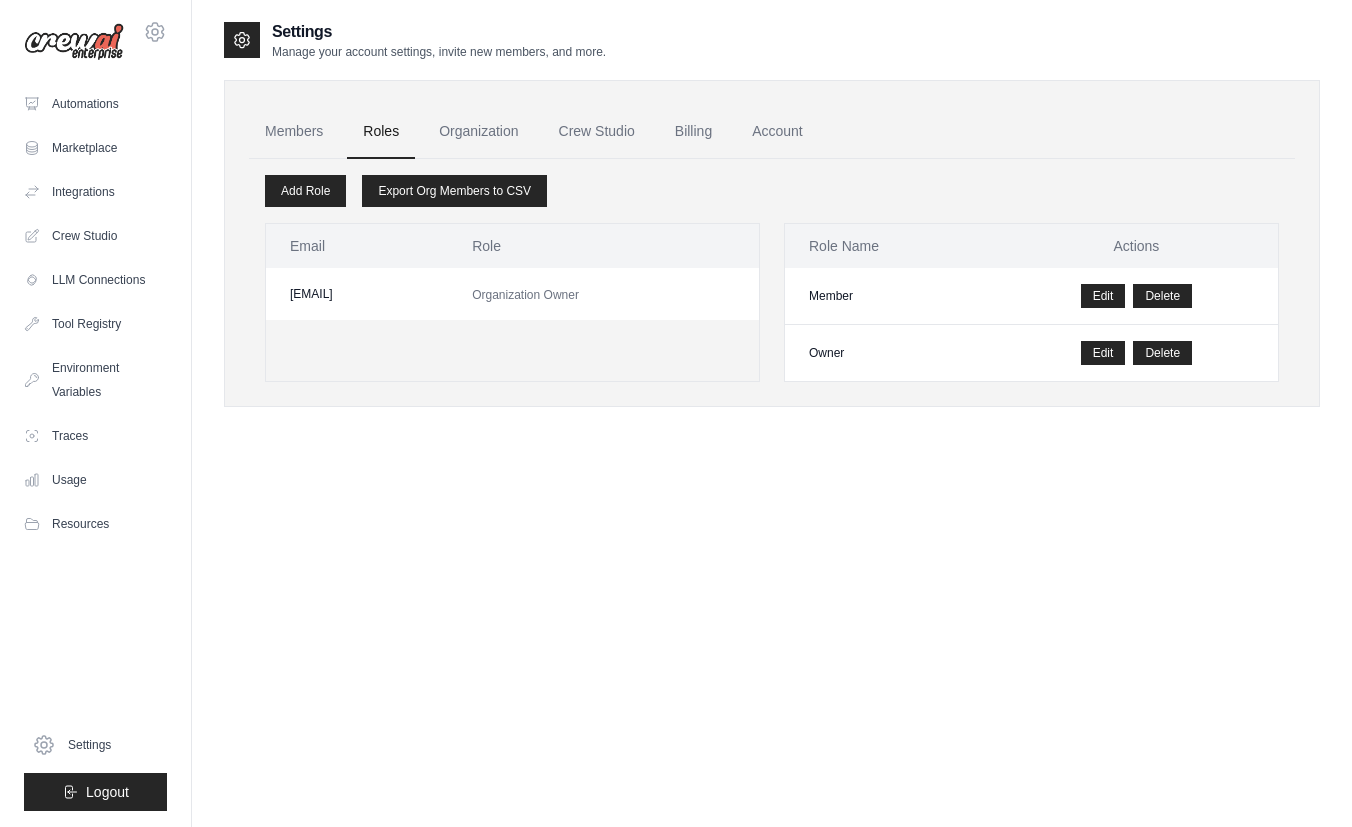 click on "Settings
Manage your account settings, invite new members, and more." at bounding box center [772, 40] 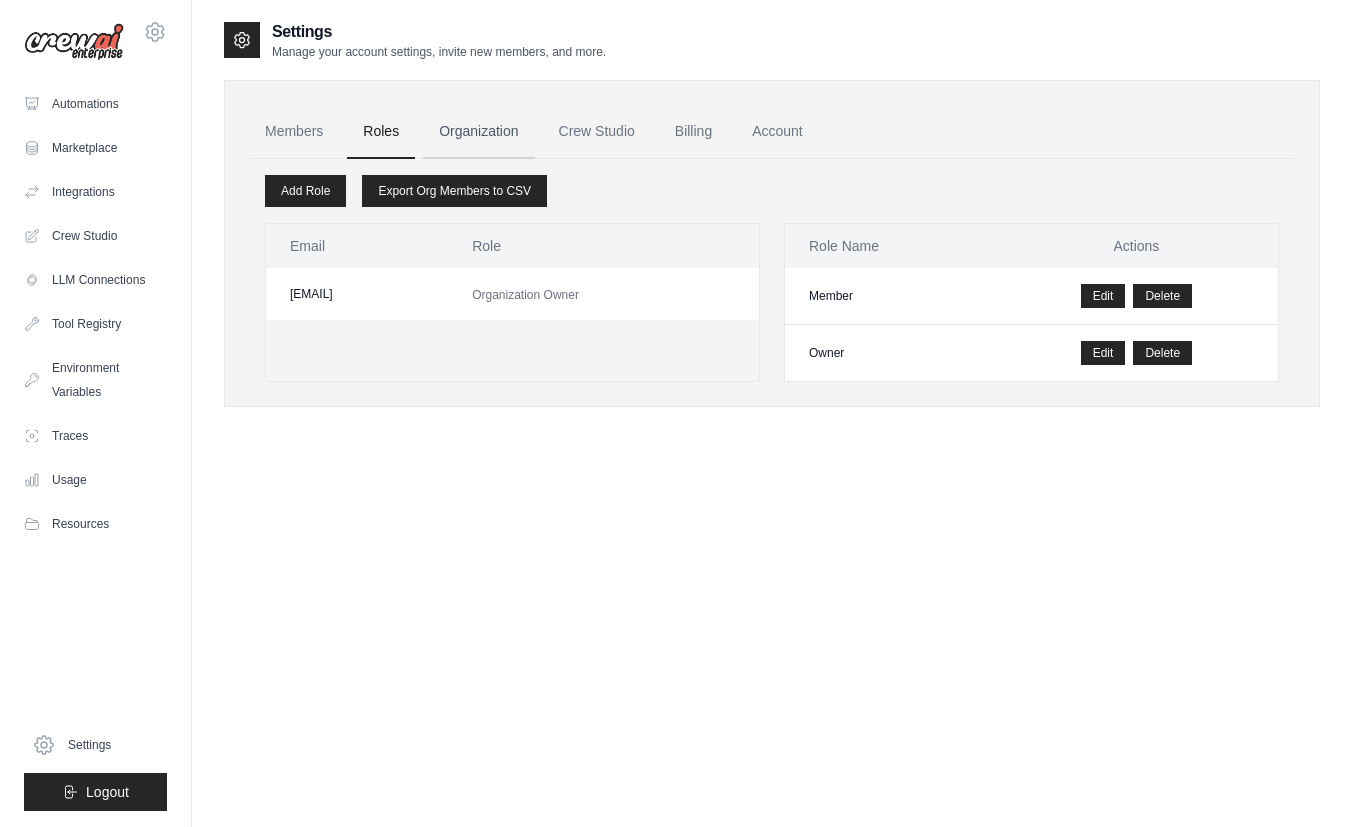 click on "Organization" at bounding box center [478, 132] 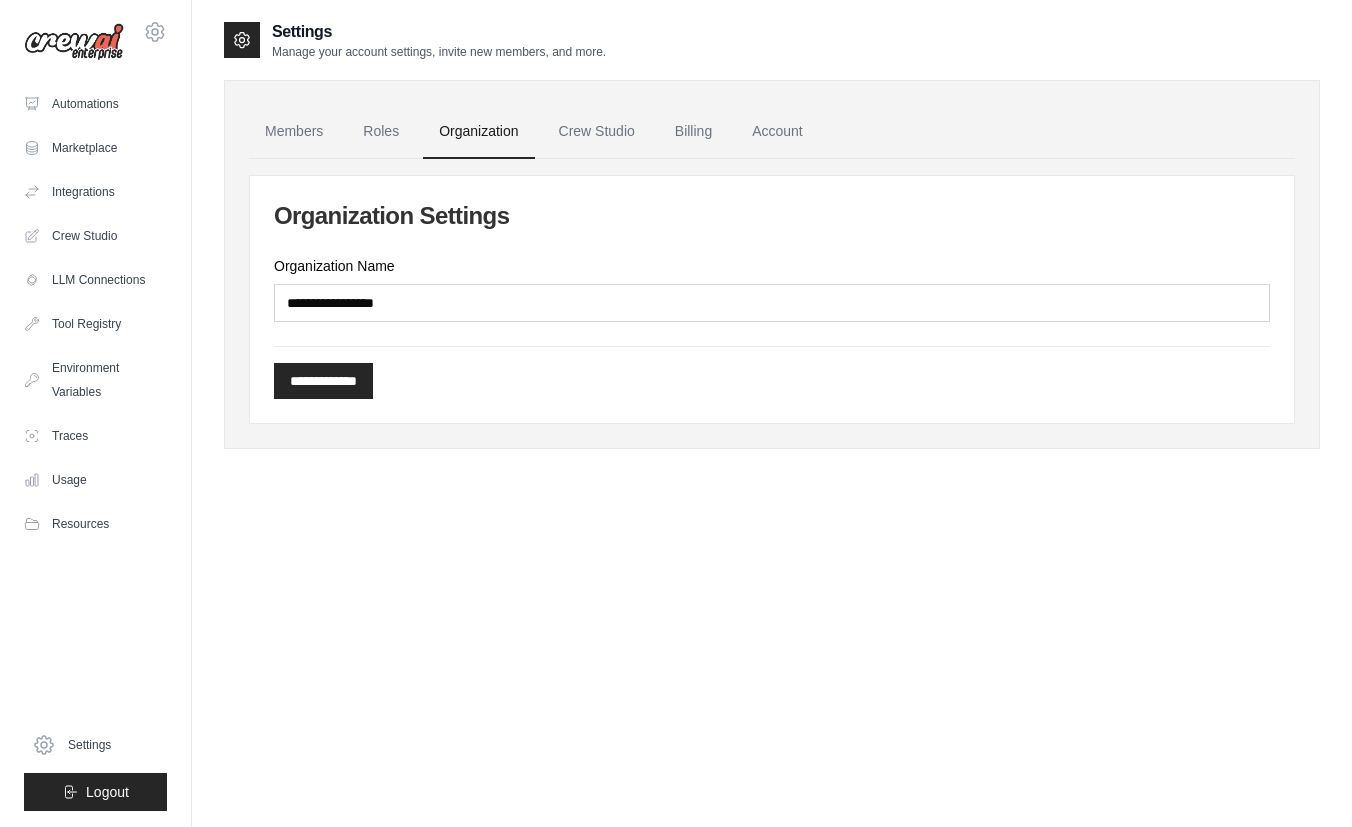 click on "**********" at bounding box center [772, 264] 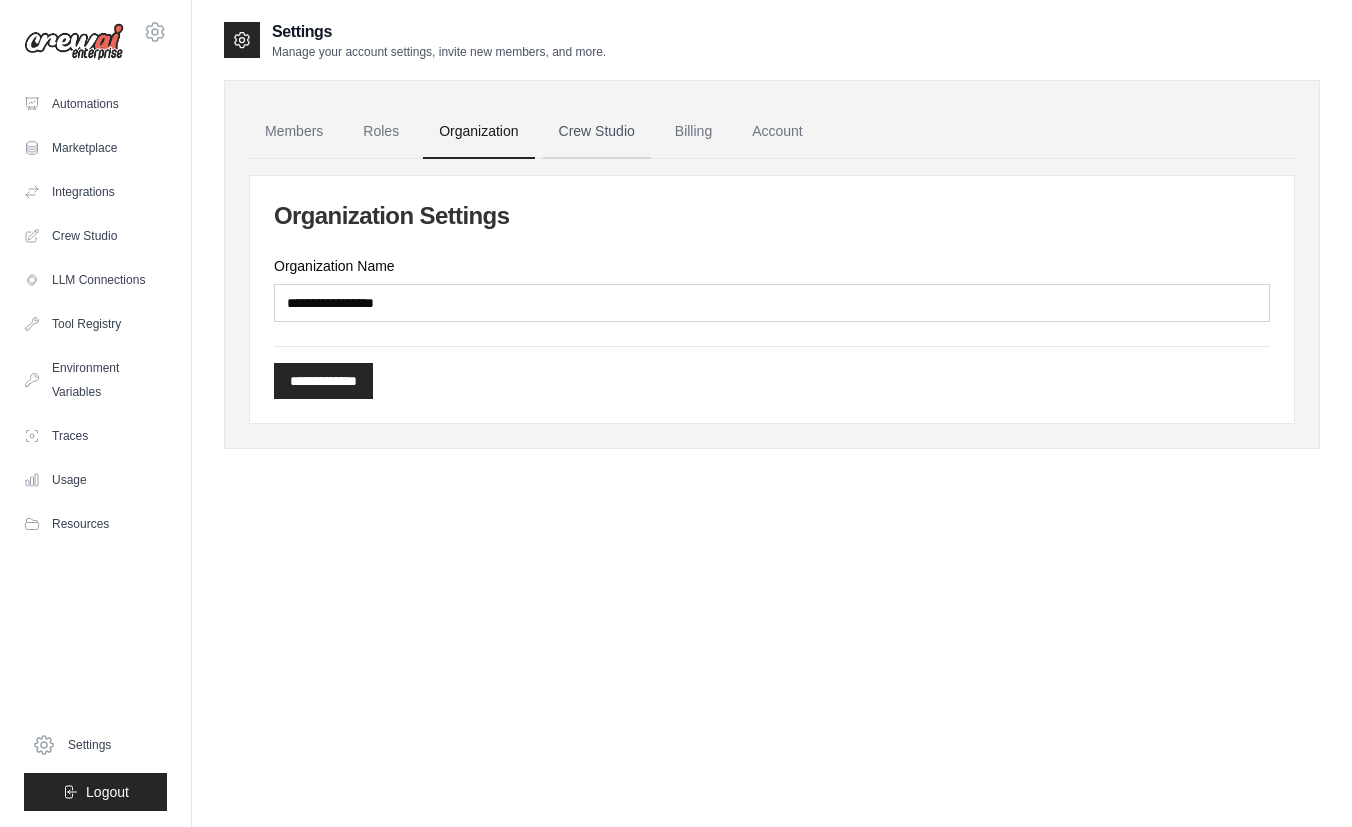 click on "Crew Studio" at bounding box center (597, 132) 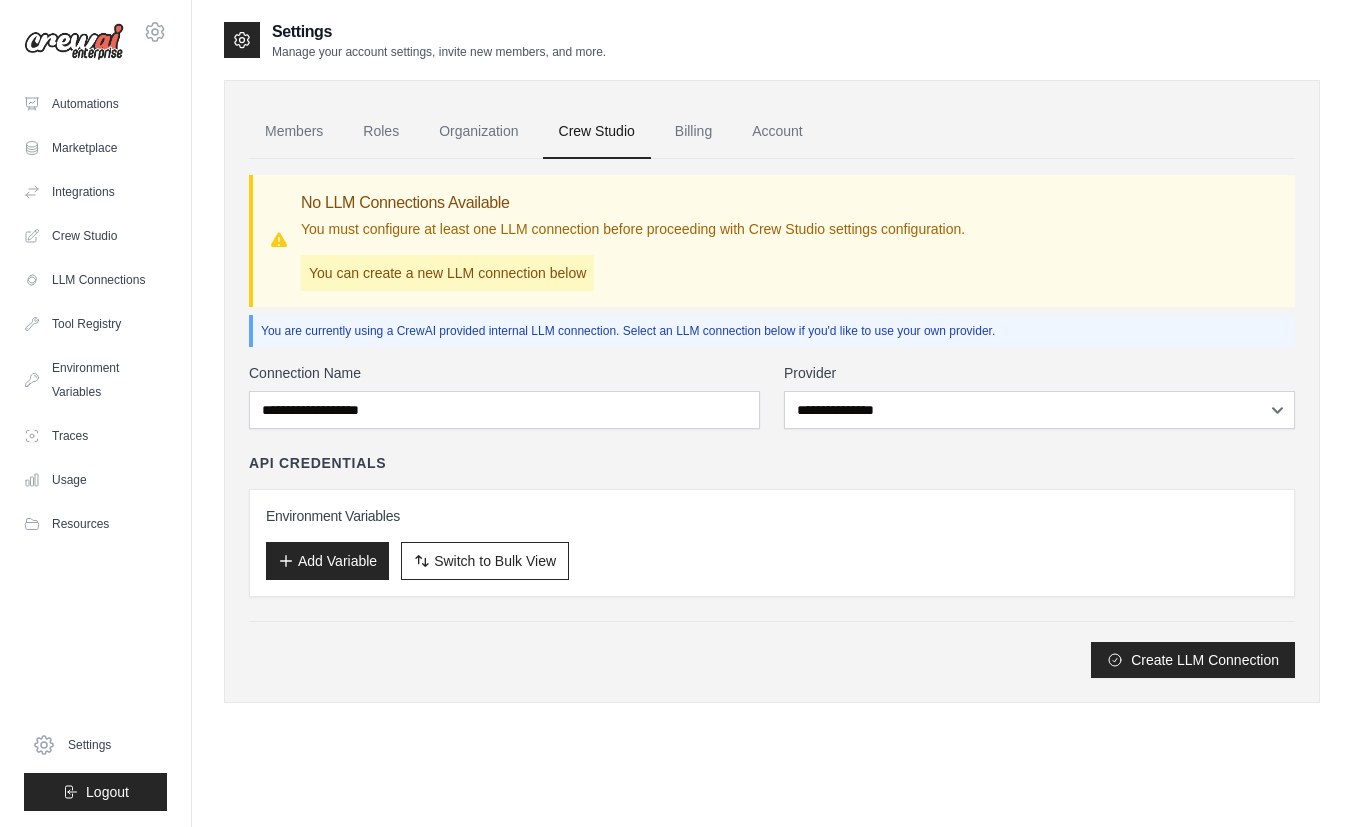 scroll, scrollTop: 0, scrollLeft: 0, axis: both 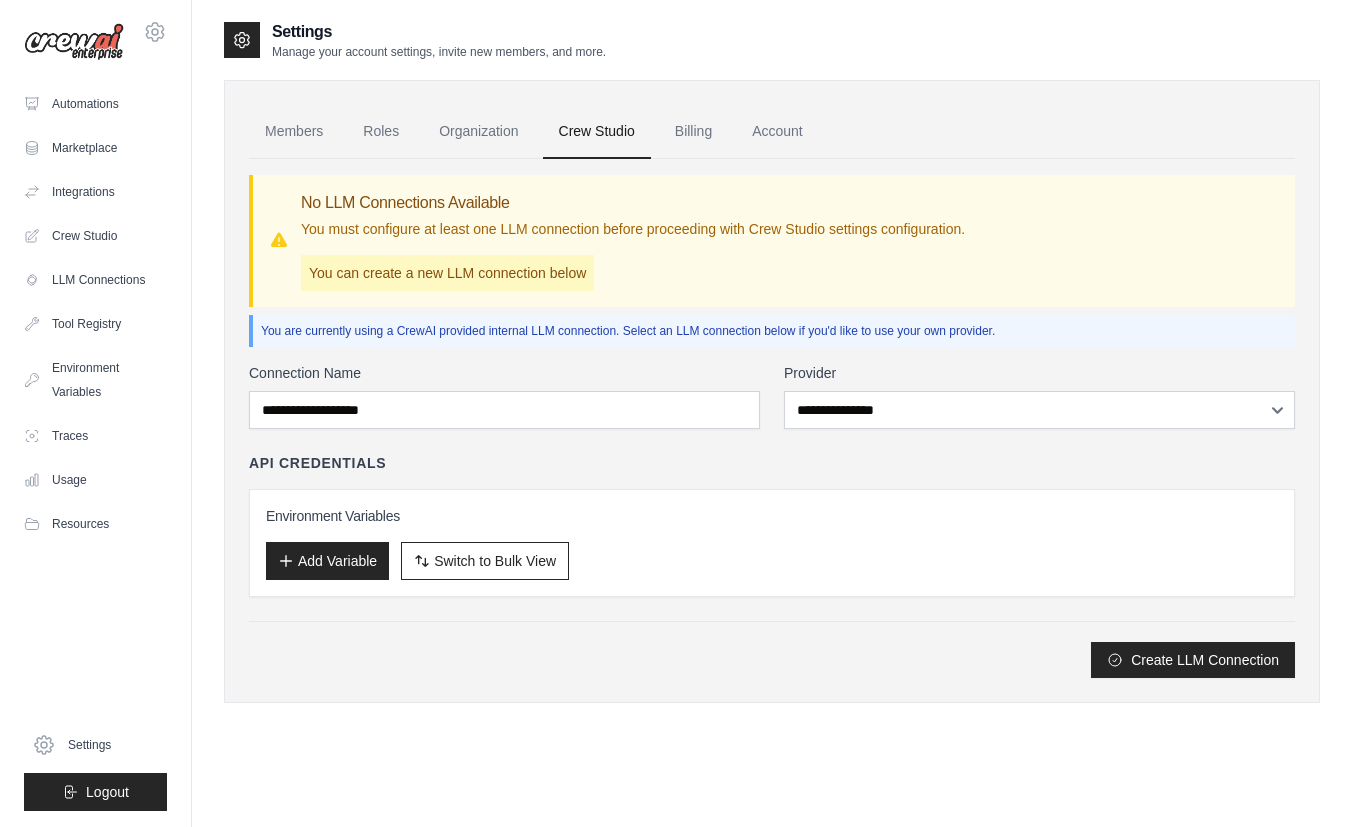 click on "You are currently using a CrewAI provided internal LLM connection.
Select an LLM connection below if you'd like to use your own
provider." at bounding box center [774, 331] 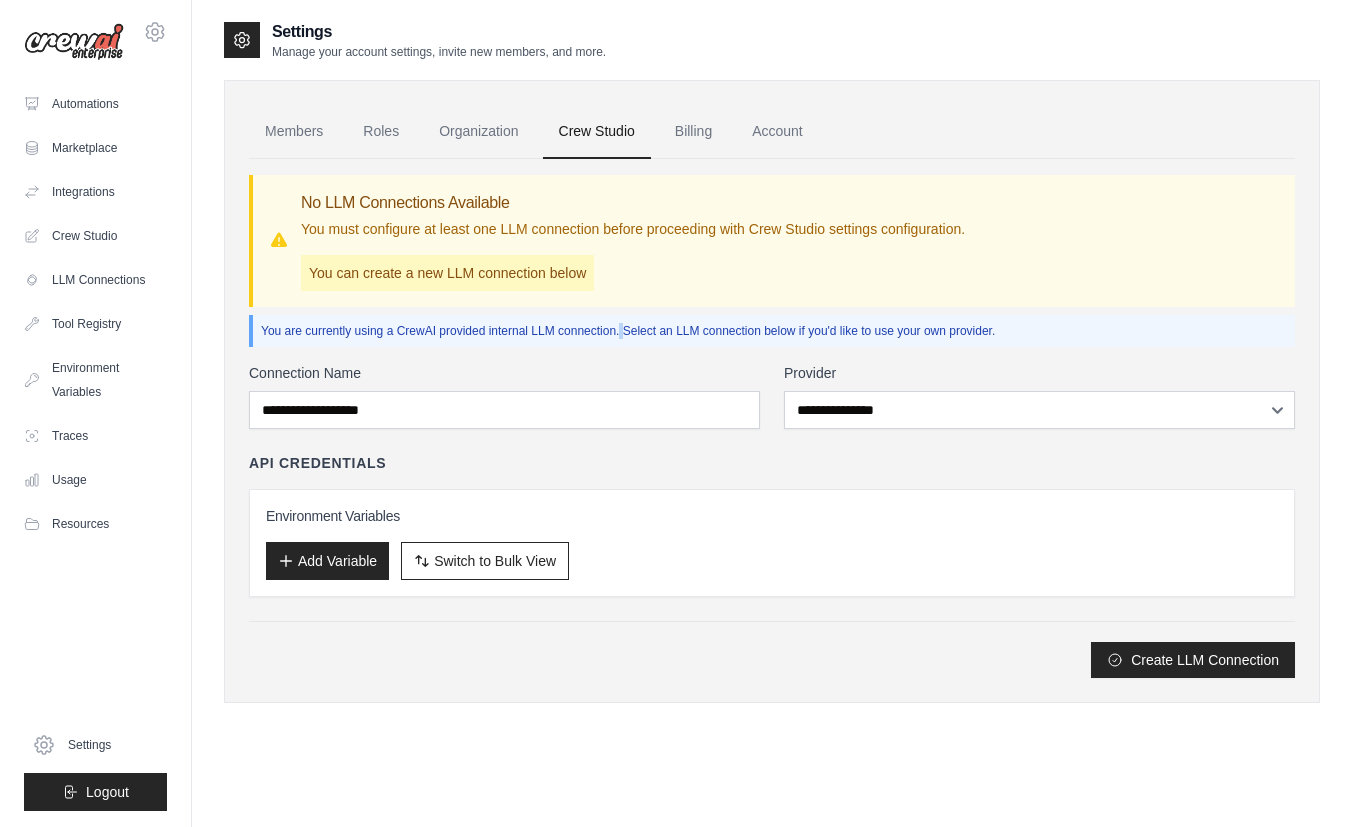 click on "You are currently using a CrewAI provided internal LLM connection.
Select an LLM connection below if you'd like to use your own
provider." at bounding box center [774, 331] 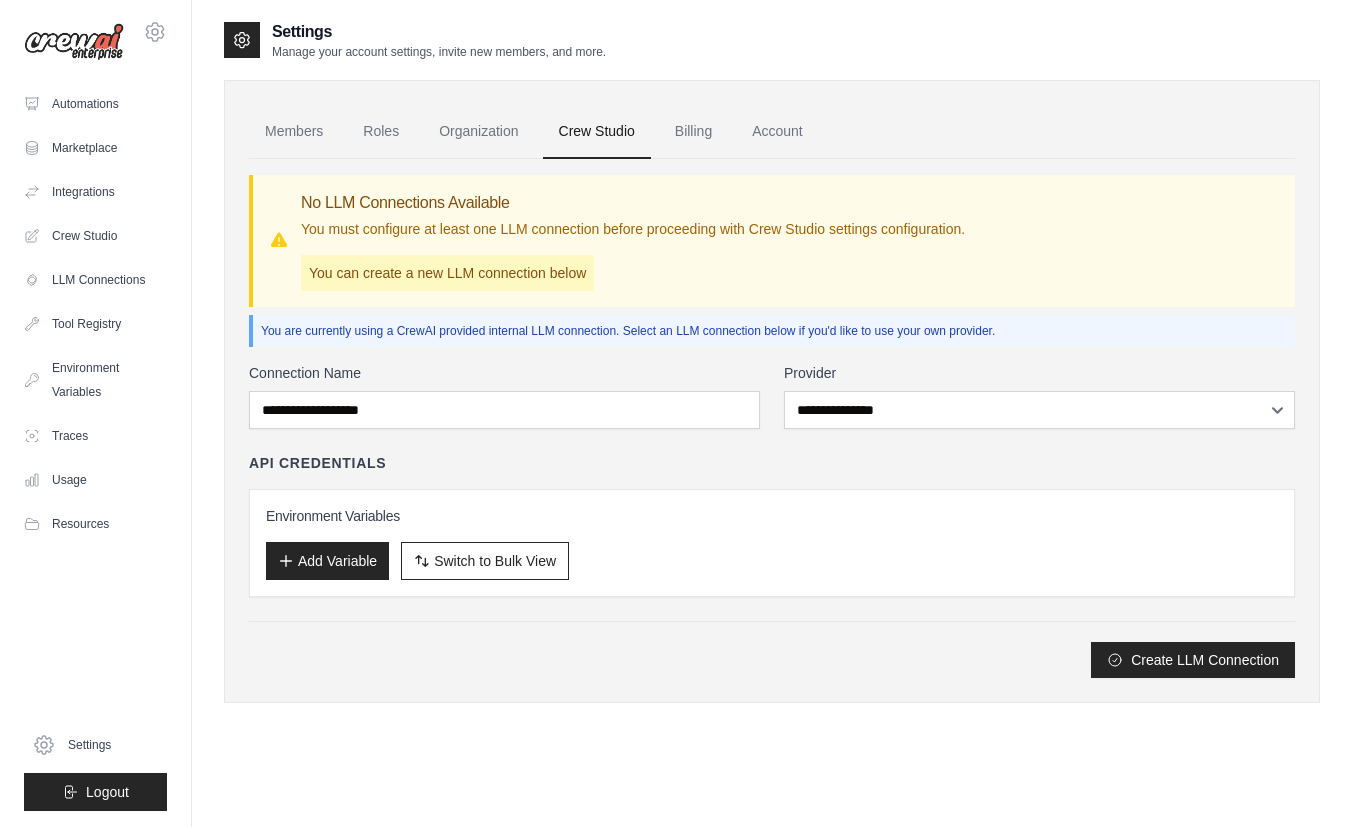 drag, startPoint x: 570, startPoint y: 333, endPoint x: 666, endPoint y: 328, distance: 96.13012 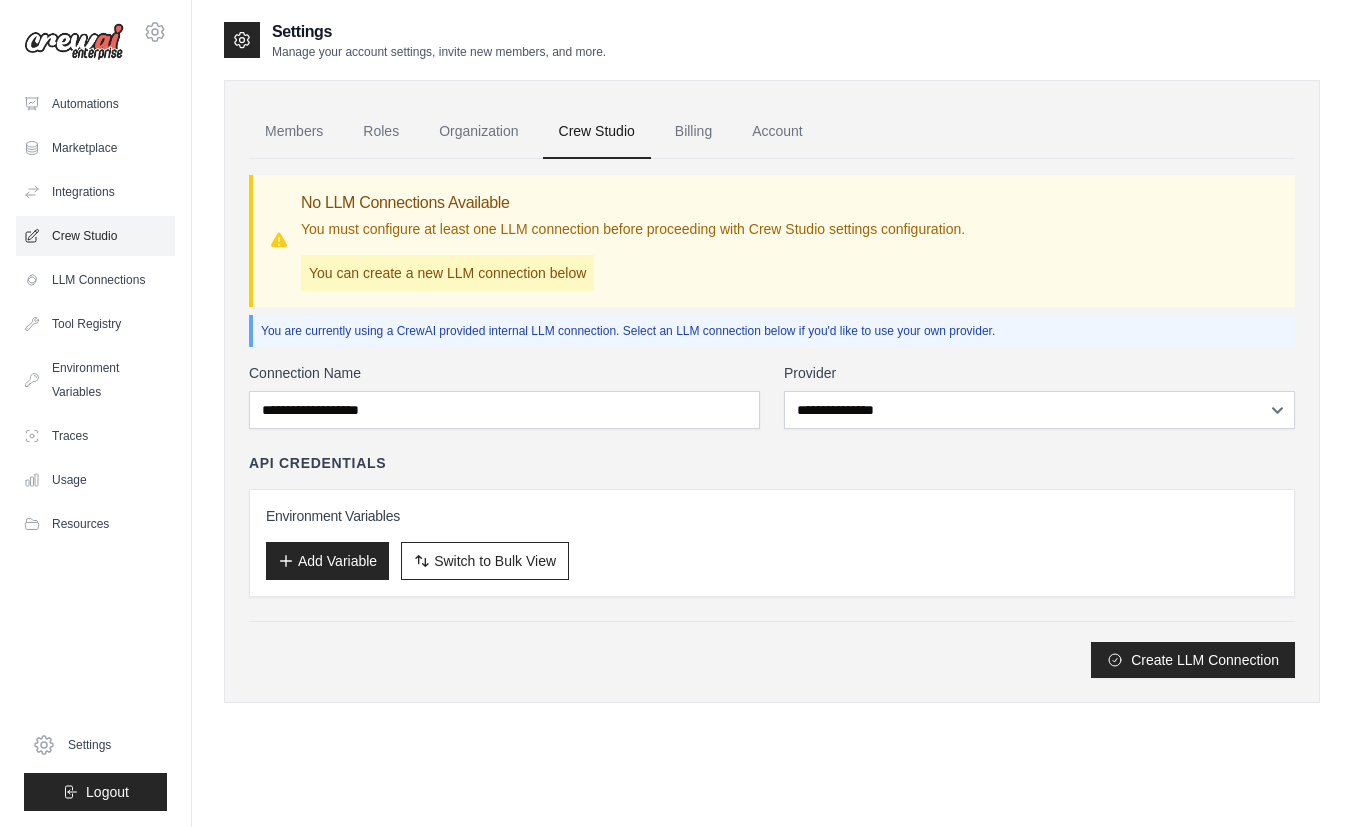 click on "Crew Studio" at bounding box center (95, 236) 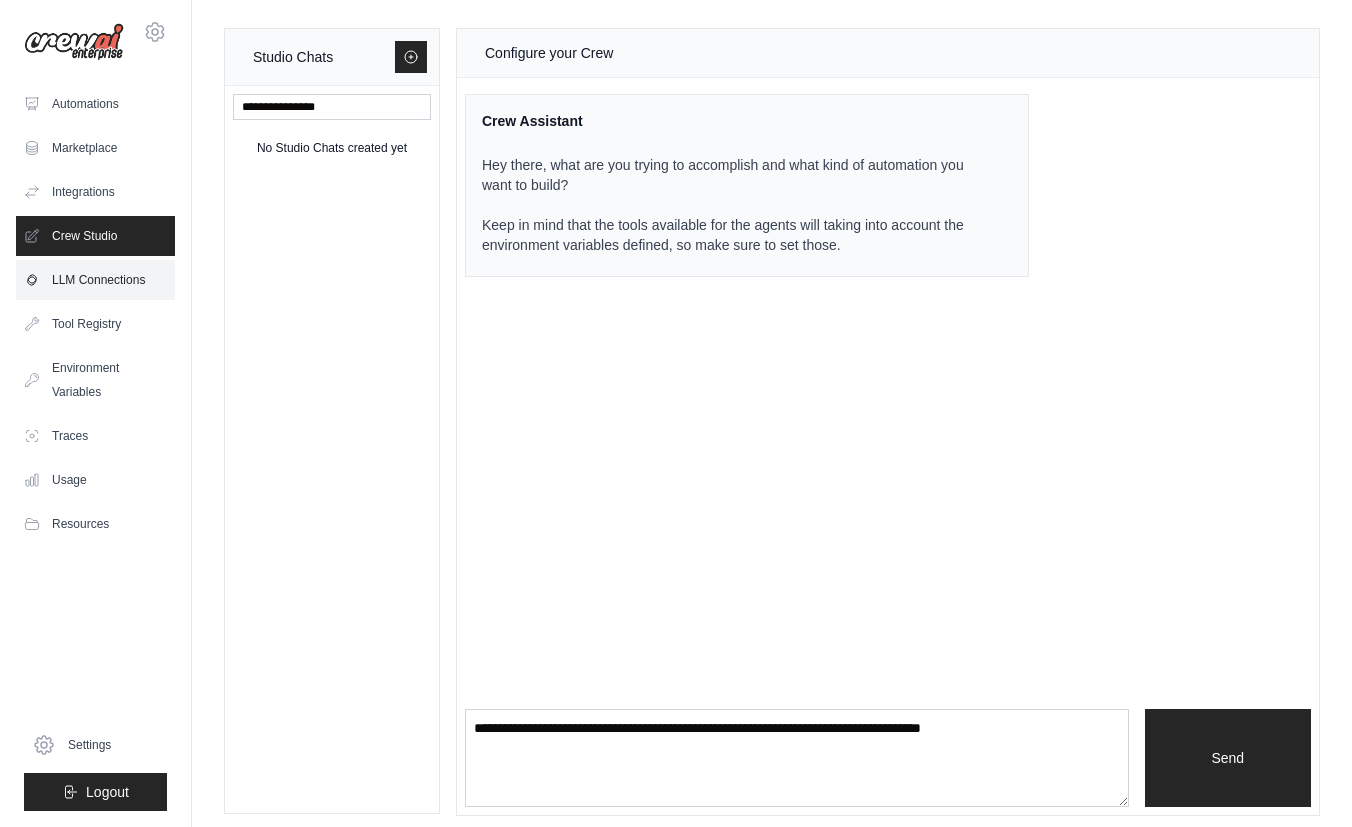 click on "LLM Connections" at bounding box center (95, 280) 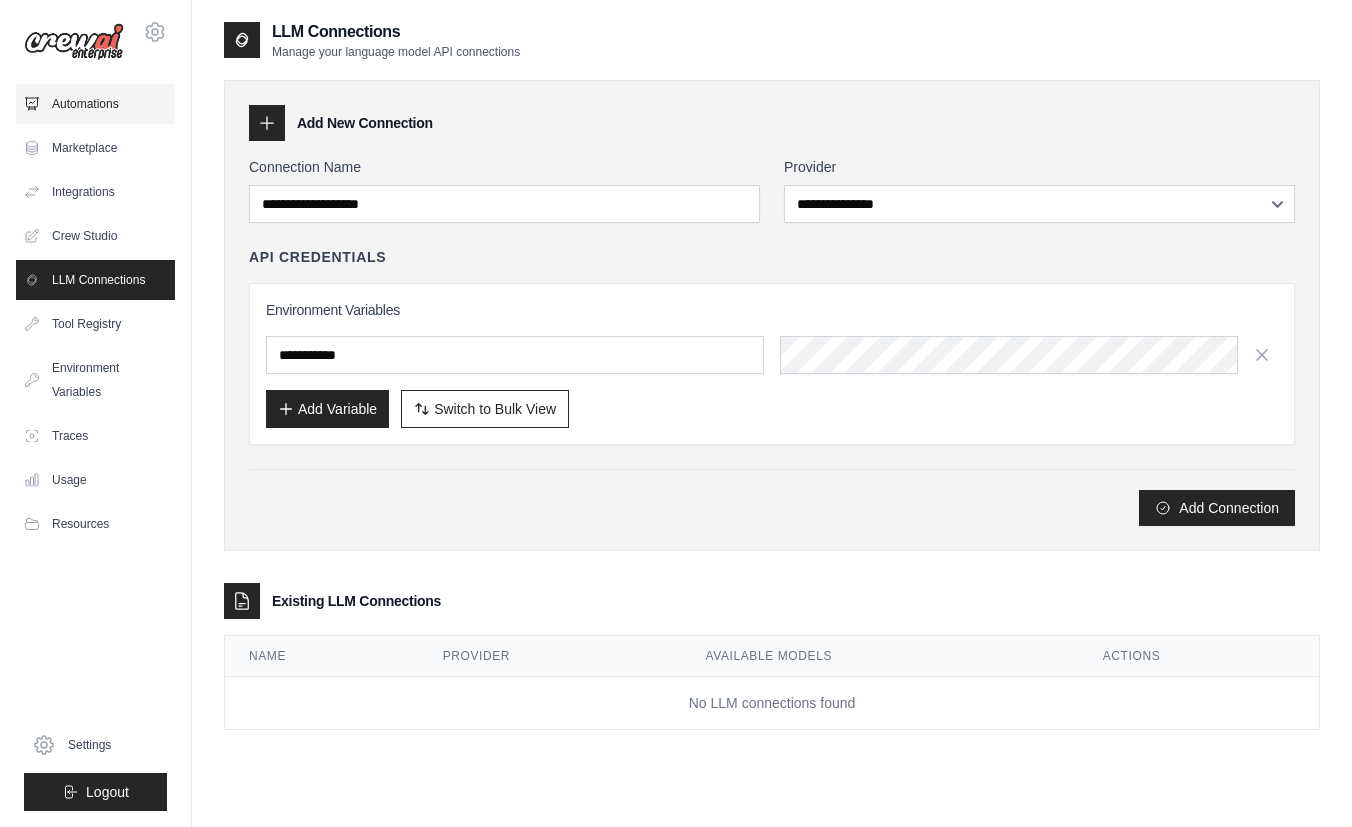 click on "Automations" at bounding box center (95, 104) 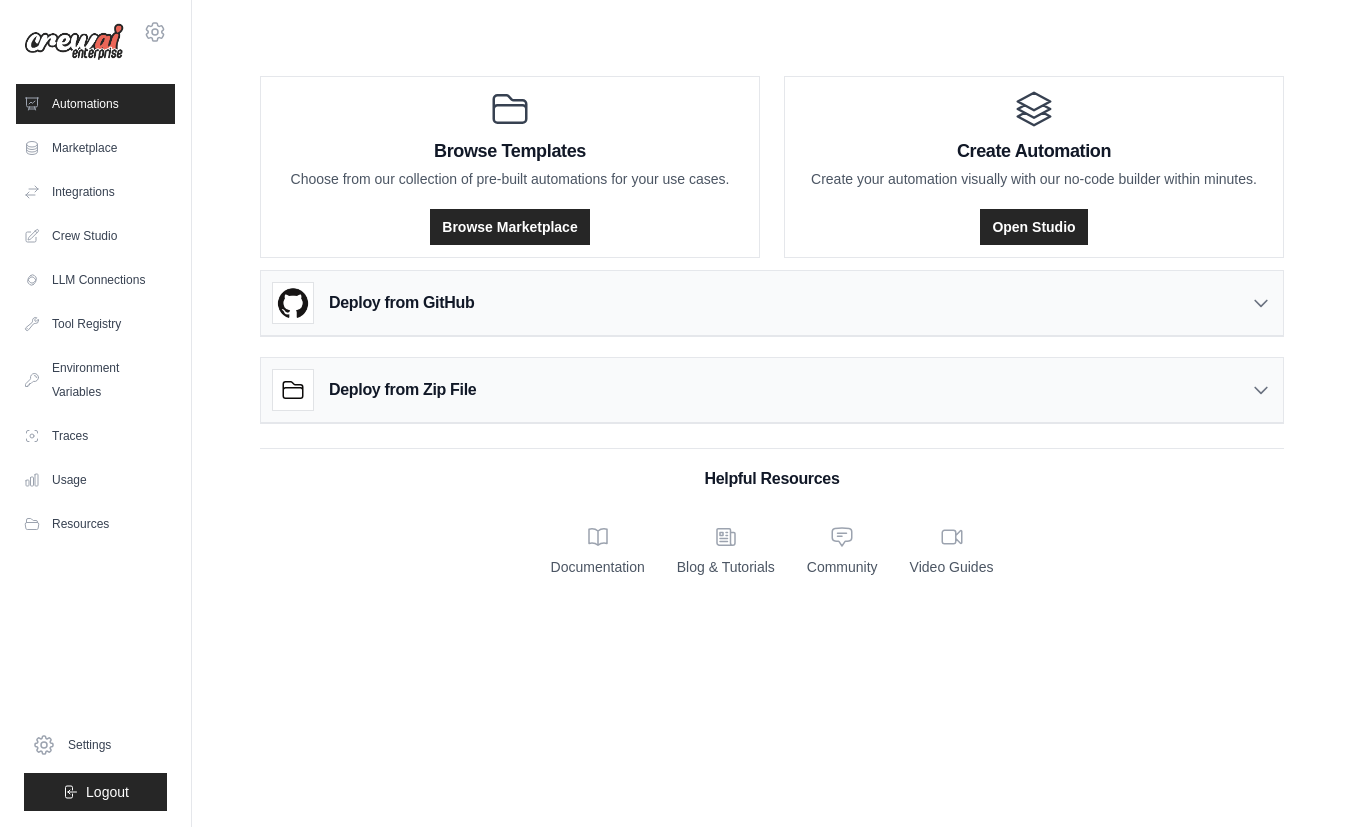 click 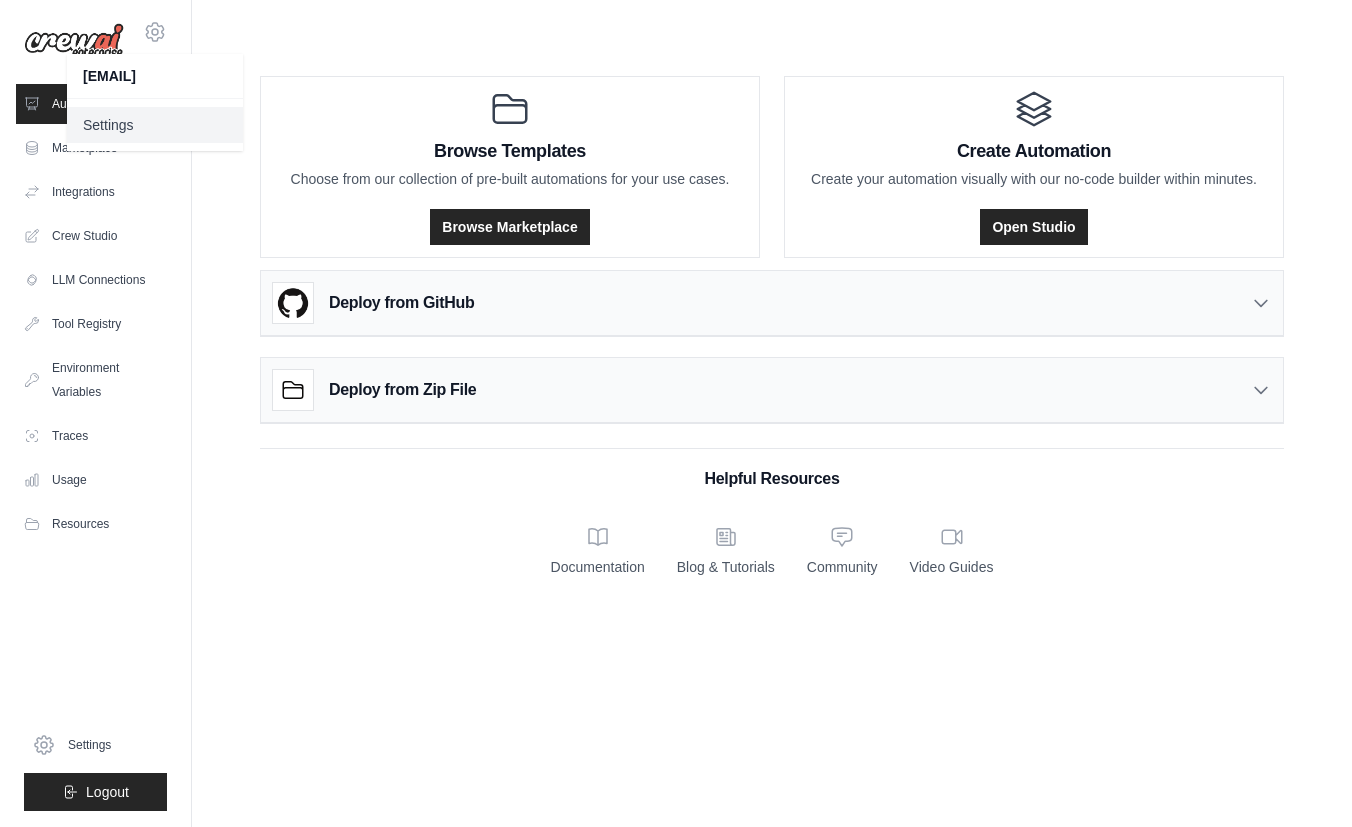 click on "Settings" at bounding box center [155, 125] 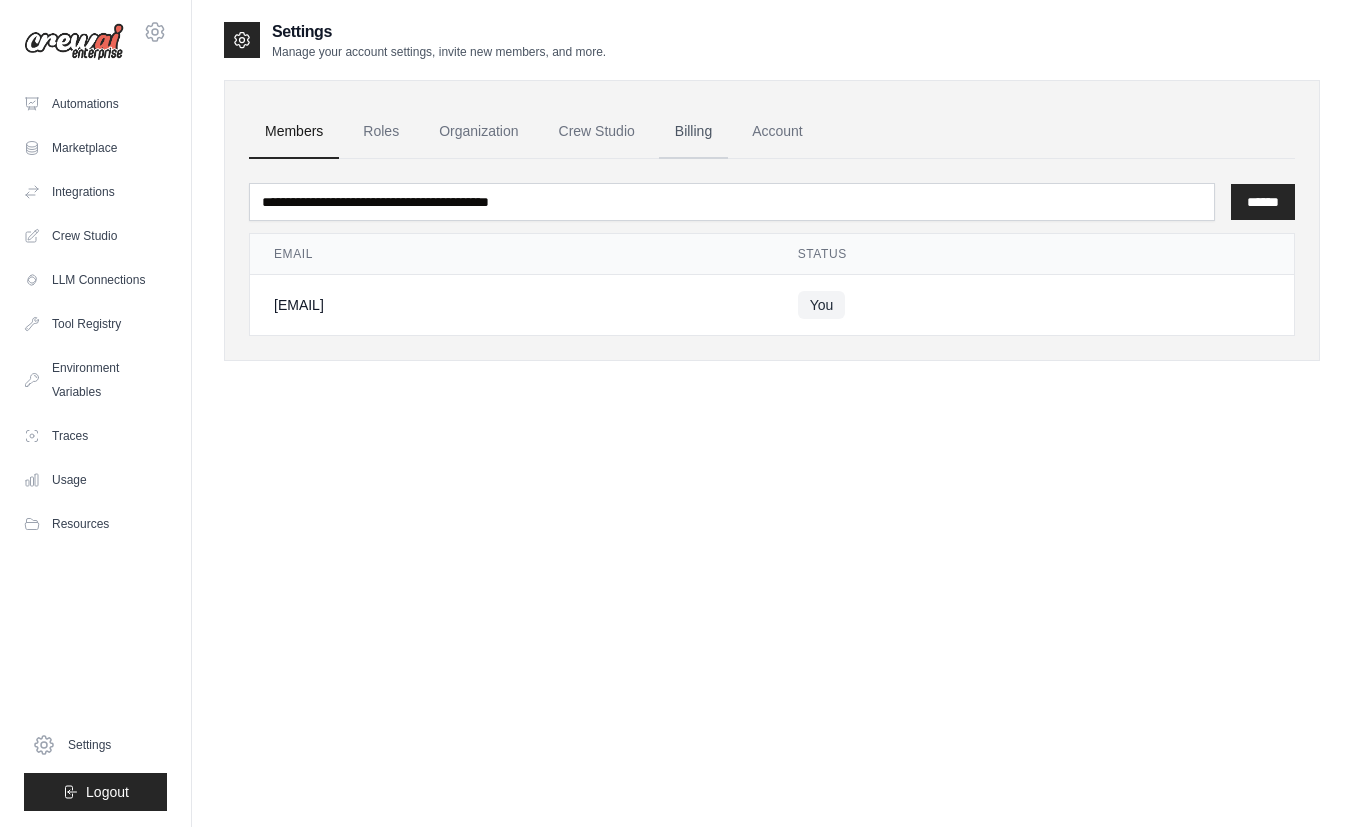 click on "Billing" at bounding box center (693, 132) 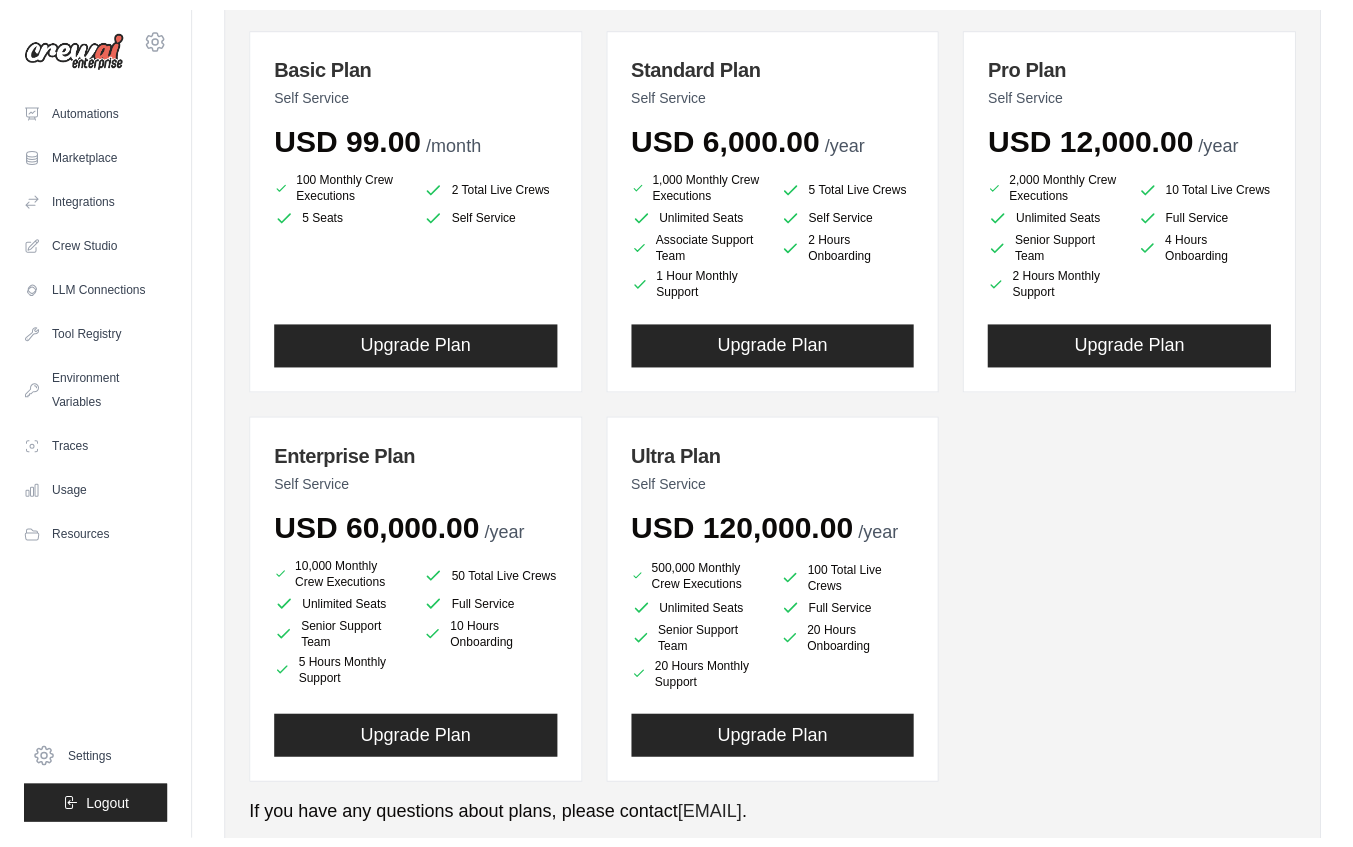 scroll, scrollTop: 254, scrollLeft: 0, axis: vertical 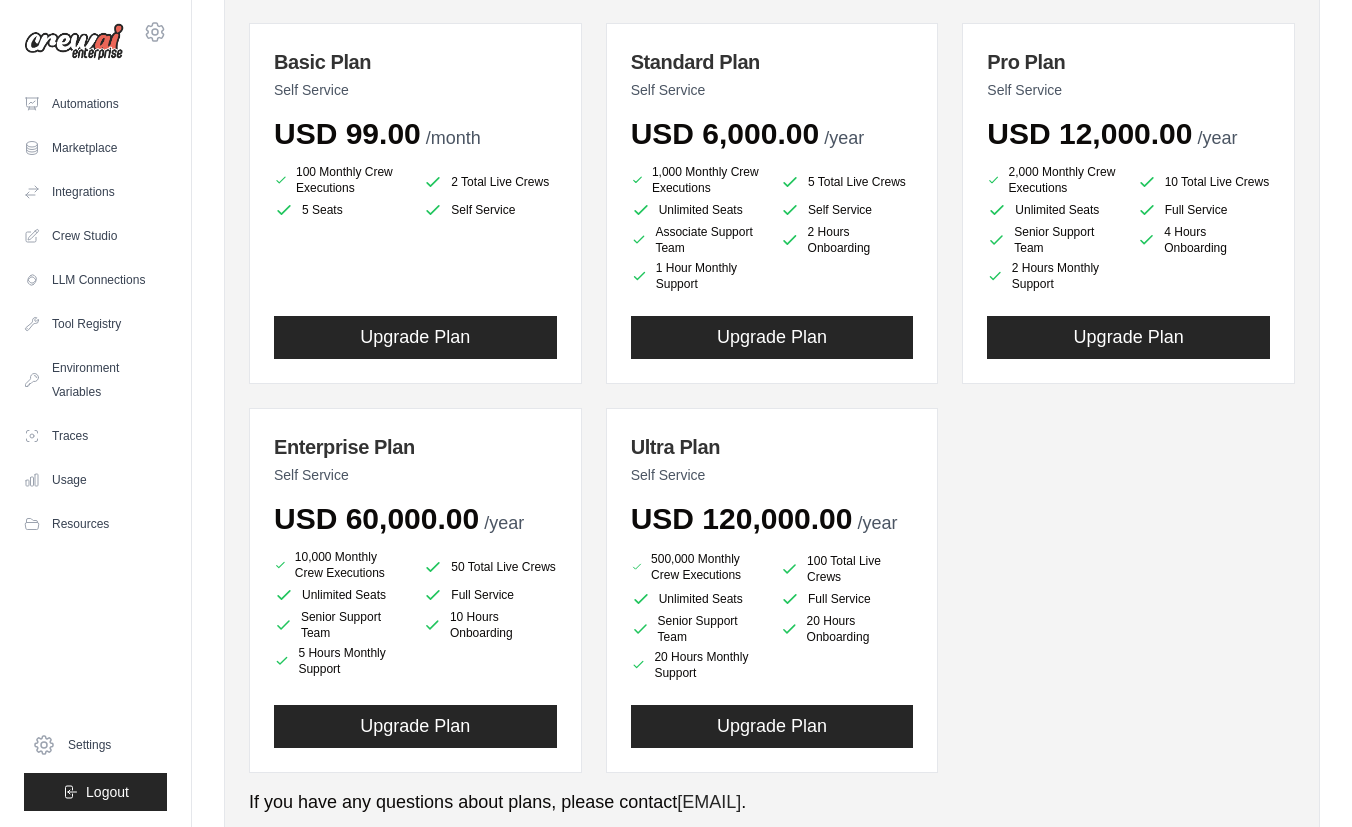 drag, startPoint x: 1057, startPoint y: 544, endPoint x: 1083, endPoint y: 547, distance: 26.172504 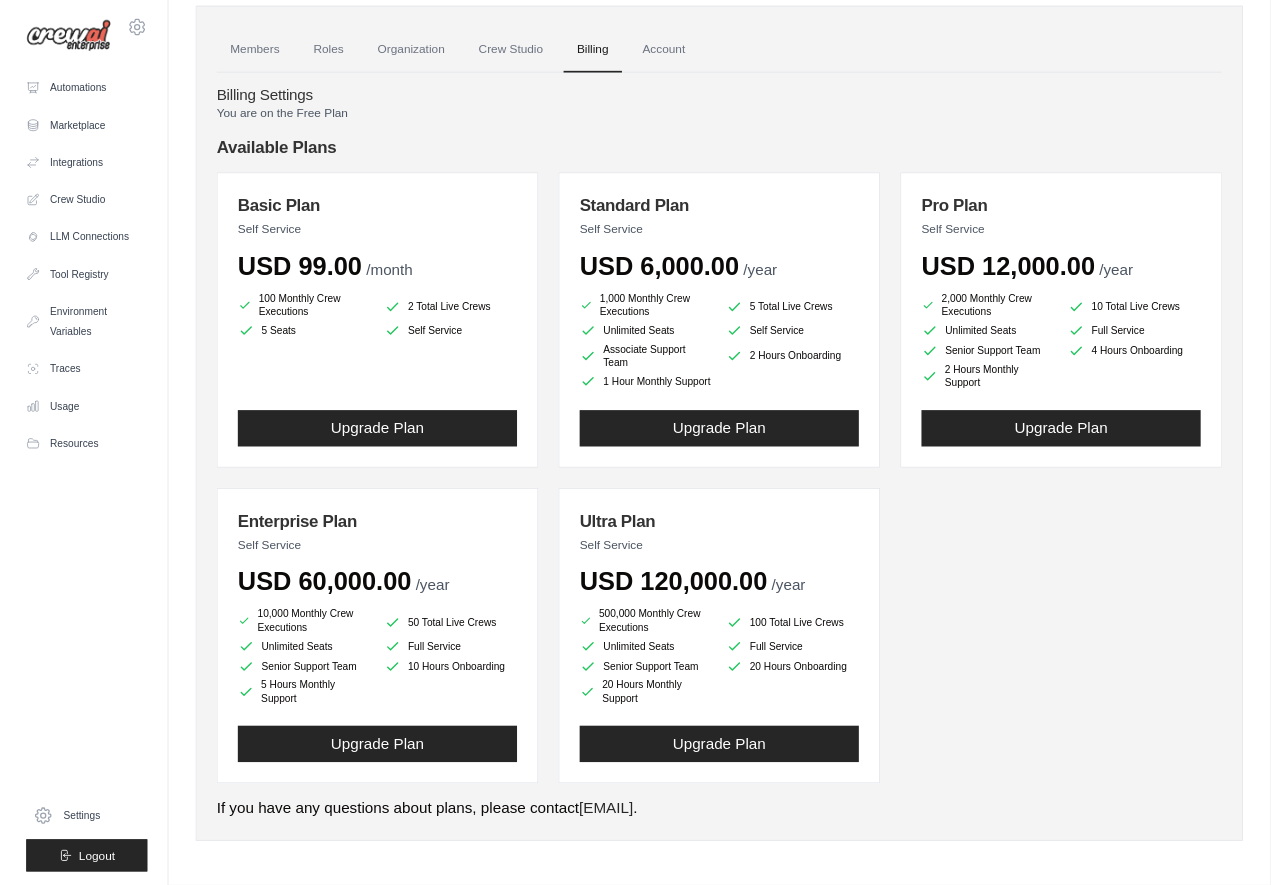scroll, scrollTop: 40, scrollLeft: 0, axis: vertical 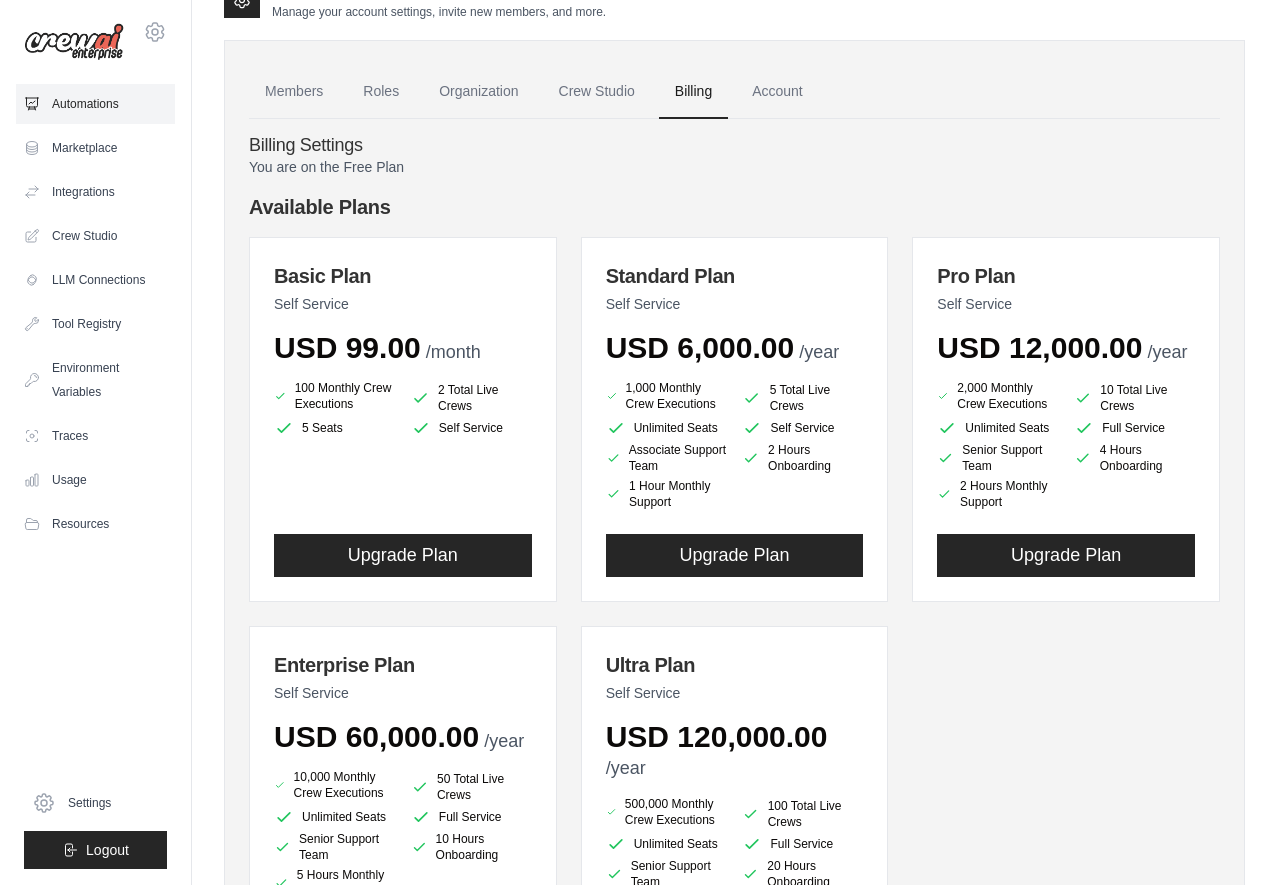 click on "Automations" at bounding box center [95, 104] 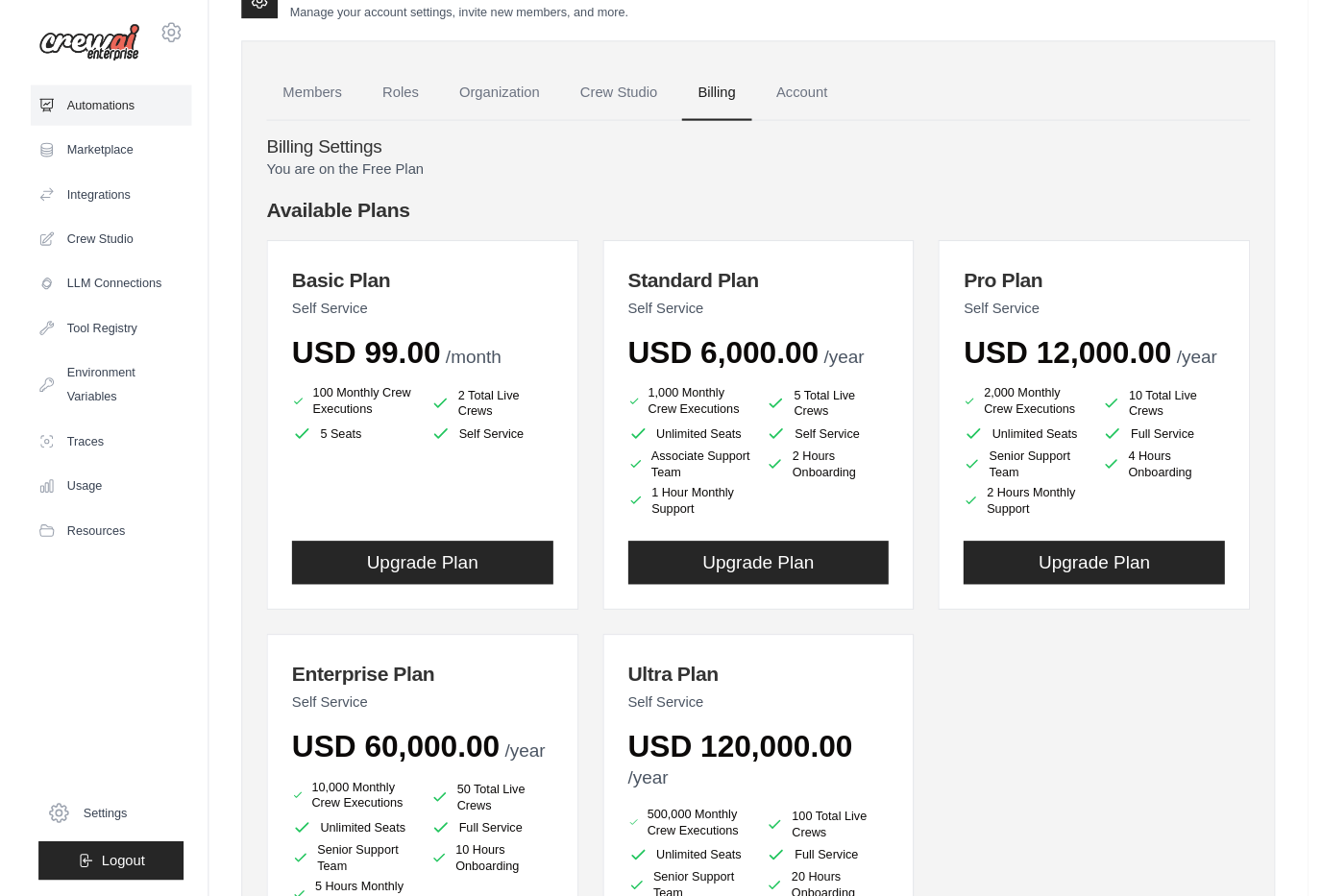 scroll, scrollTop: 0, scrollLeft: 0, axis: both 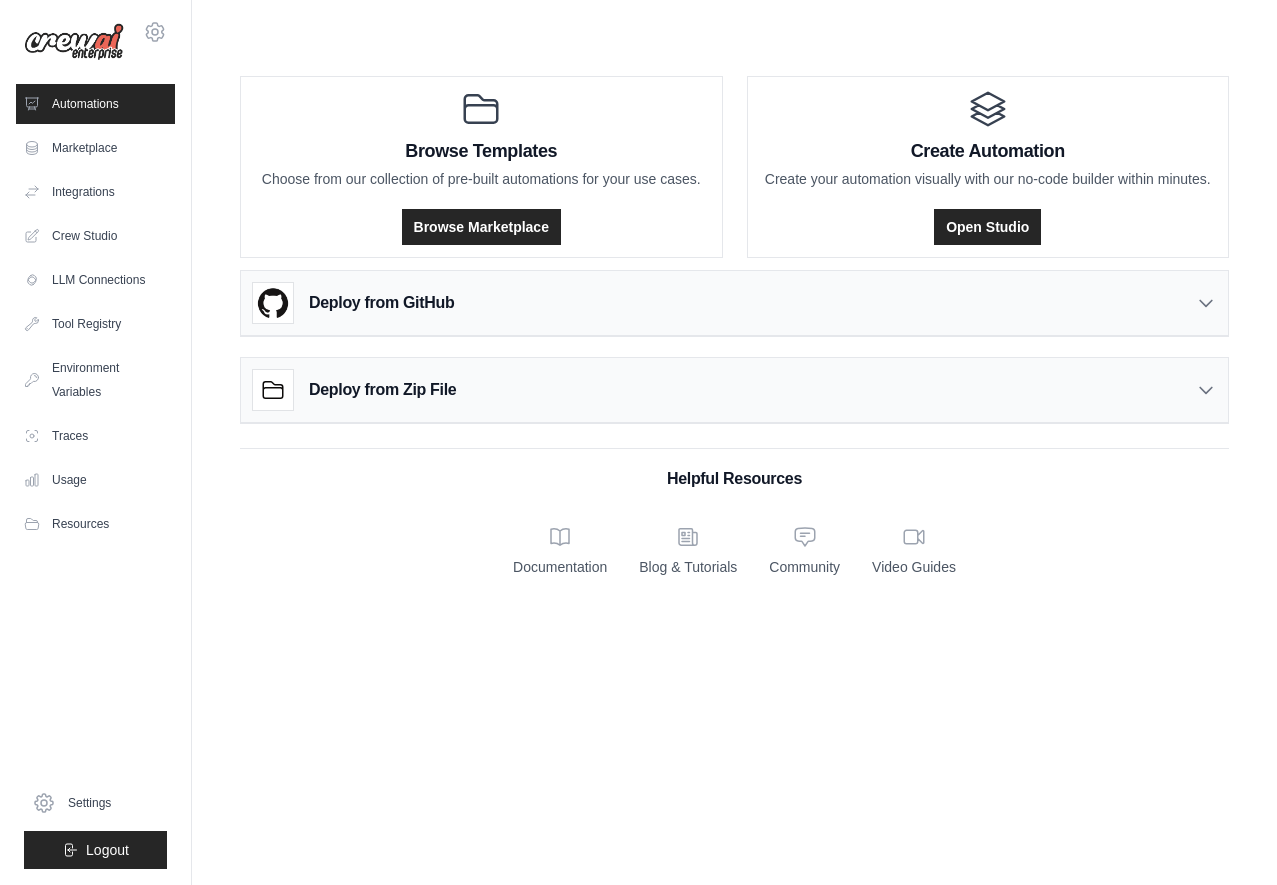 drag, startPoint x: 529, startPoint y: 687, endPoint x: 1070, endPoint y: 672, distance: 541.2079 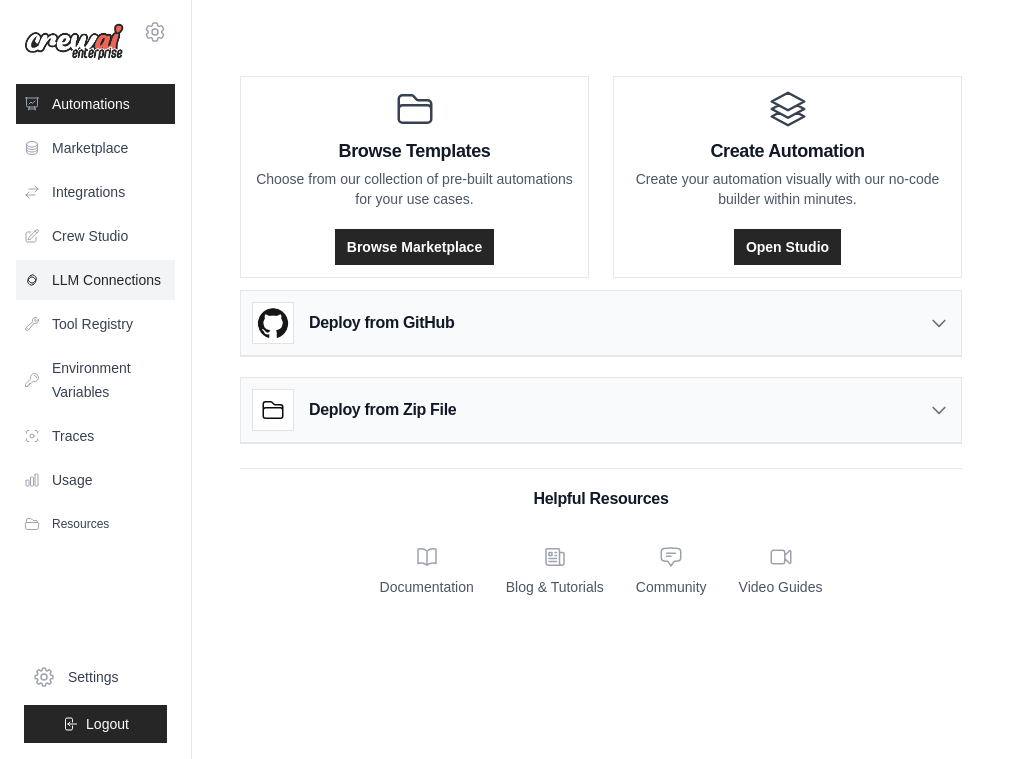 click on "LLM Connections" at bounding box center [95, 280] 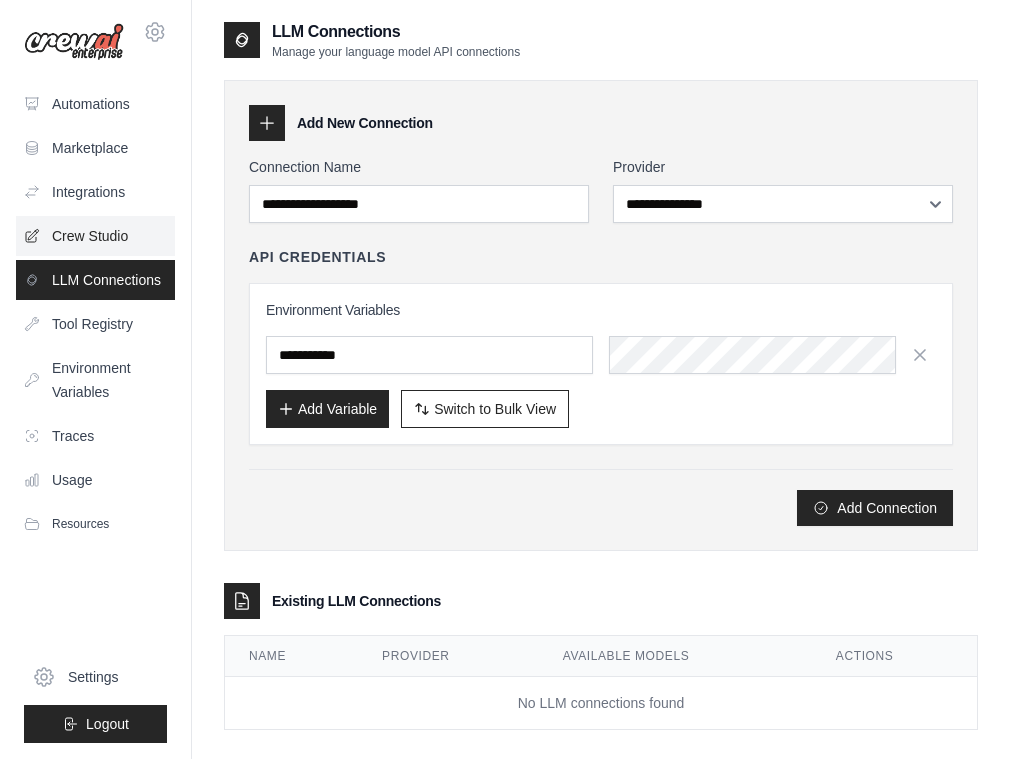 click on "Crew Studio" at bounding box center (95, 236) 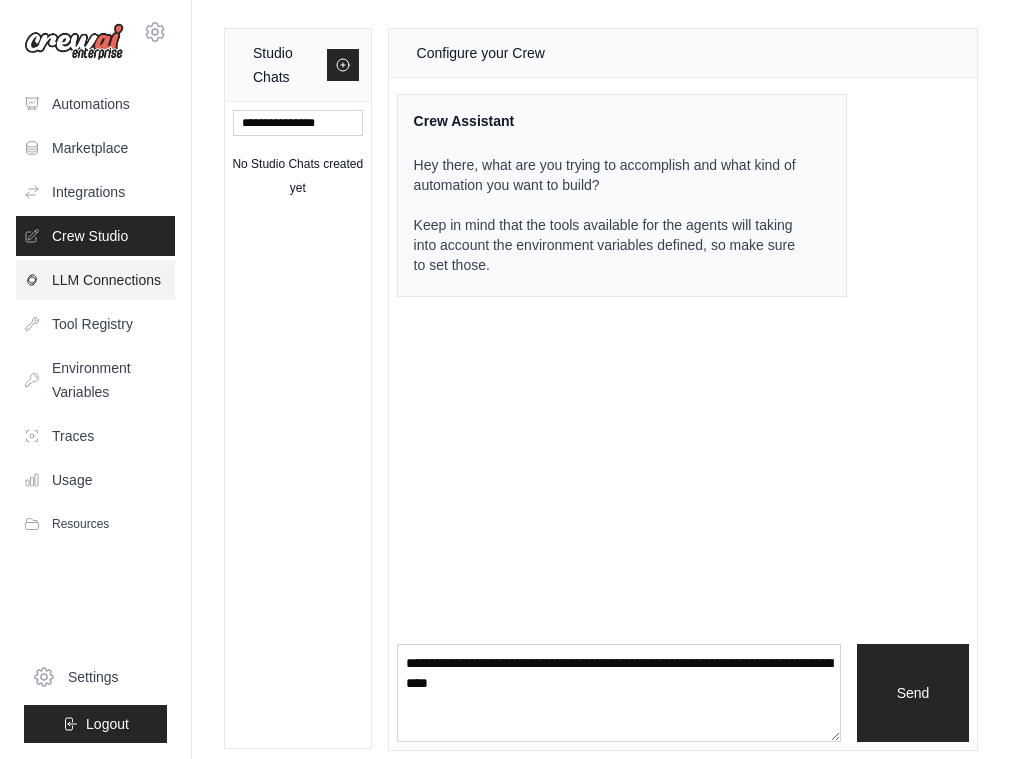 click on "LLM Connections" at bounding box center [95, 280] 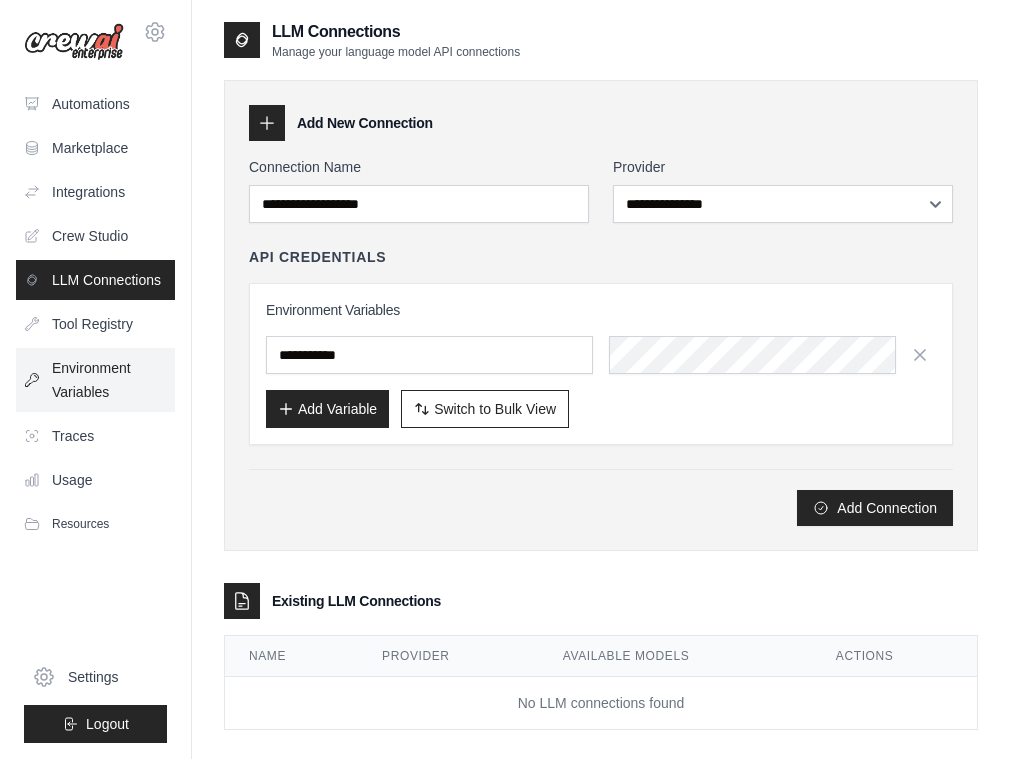 click on "Environment Variables" at bounding box center [95, 380] 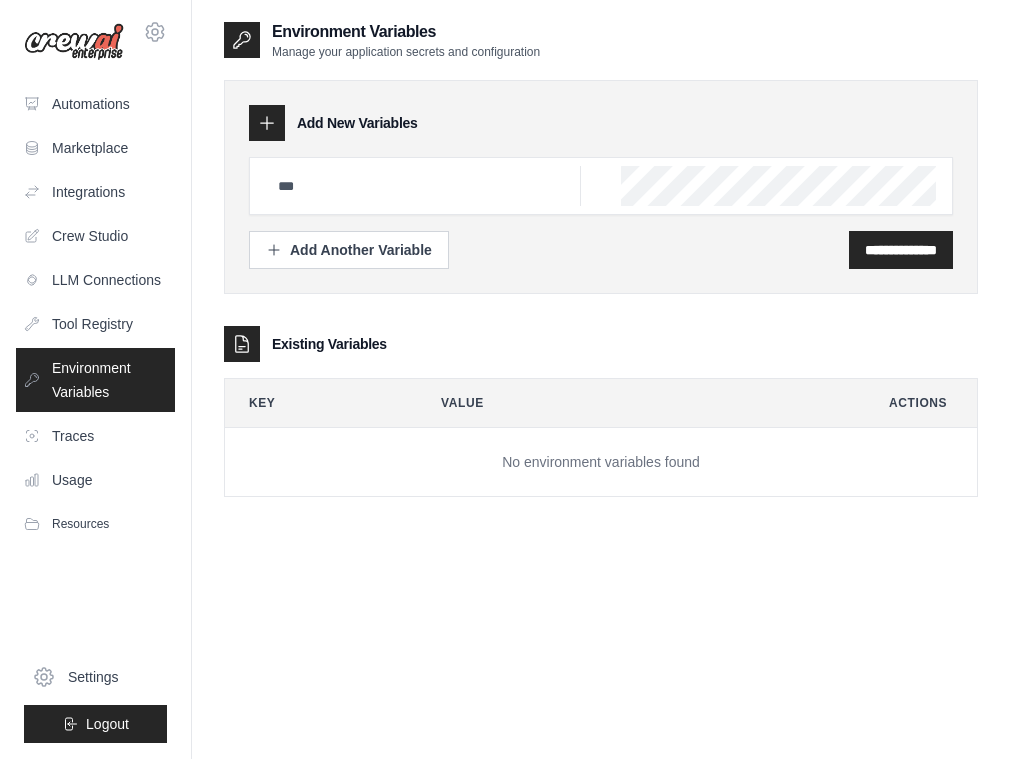 drag, startPoint x: 249, startPoint y: 342, endPoint x: 221, endPoint y: 339, distance: 28.160255 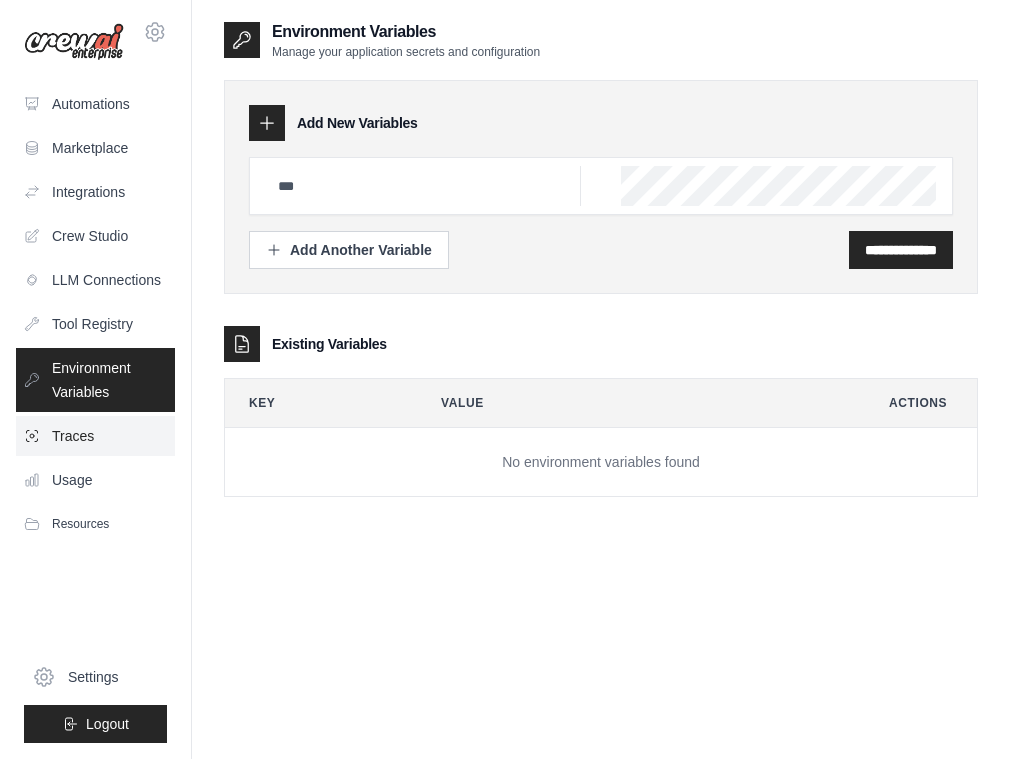 click on "Traces" at bounding box center (95, 436) 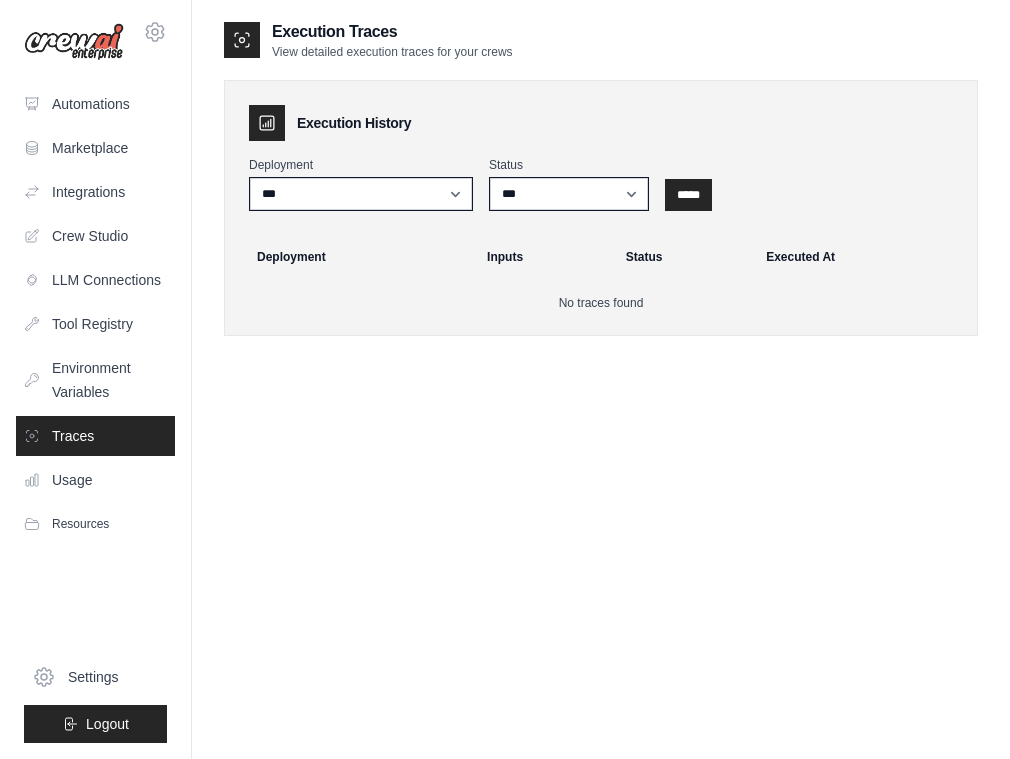 click on "Execution Traces
View detailed execution traces for your crews
Execution History
Deployment
***
Status
***
*********
*******
*****
*****
Deployment
Inputs
Status
Executed At
No traces found" at bounding box center (601, 399) 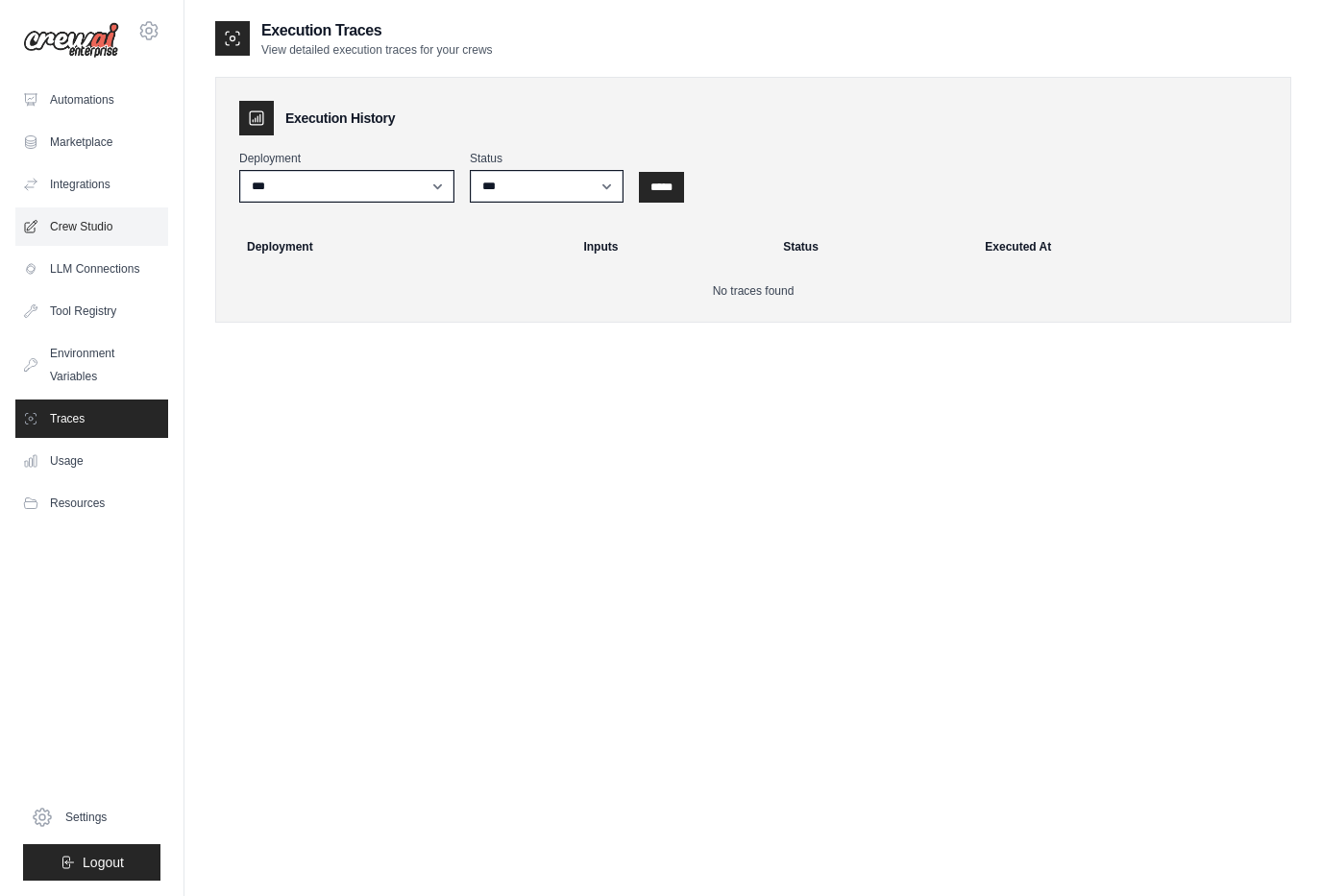 click on "Crew Studio" at bounding box center [91, 227] 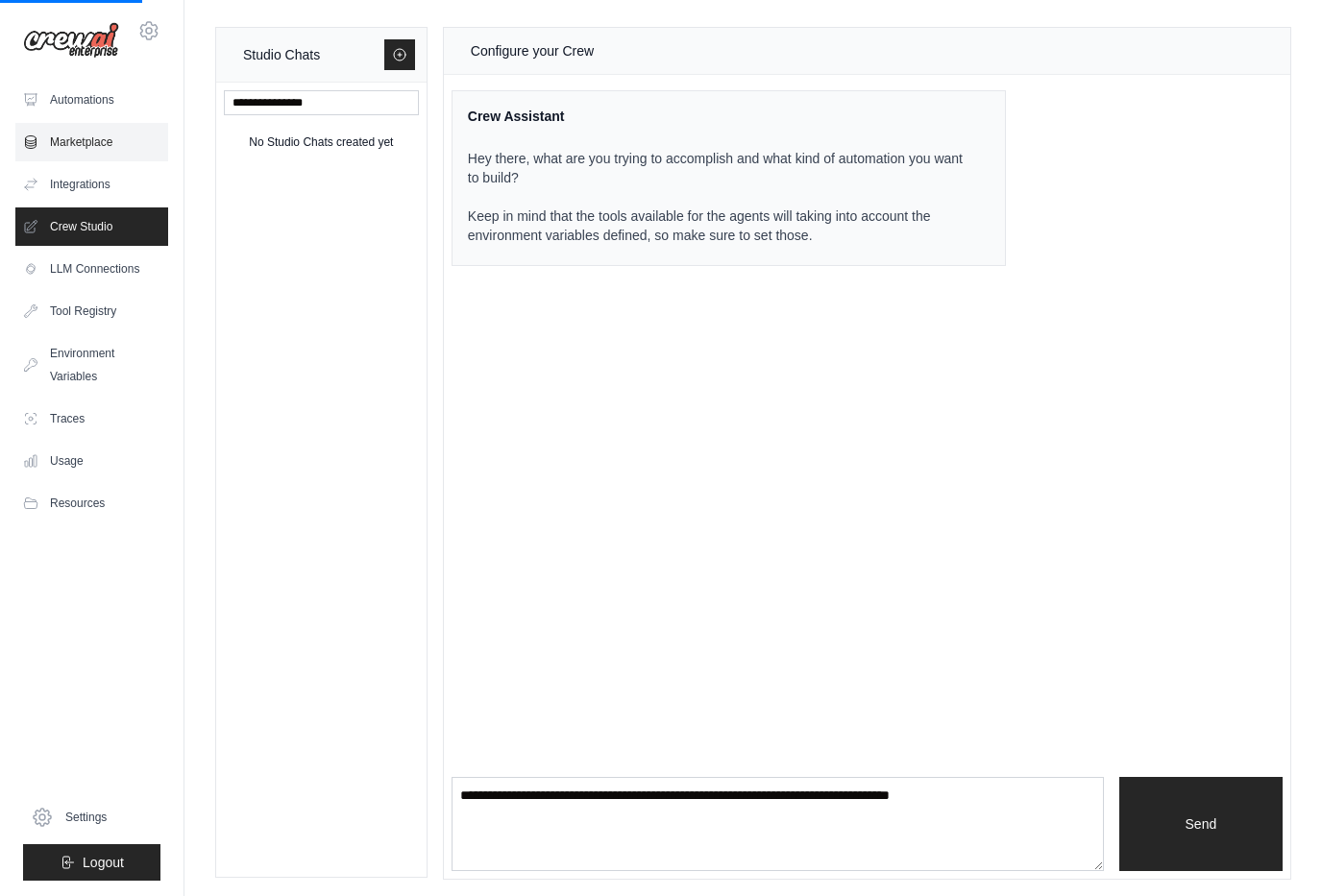 click on "Marketplace" at bounding box center (91, 142) 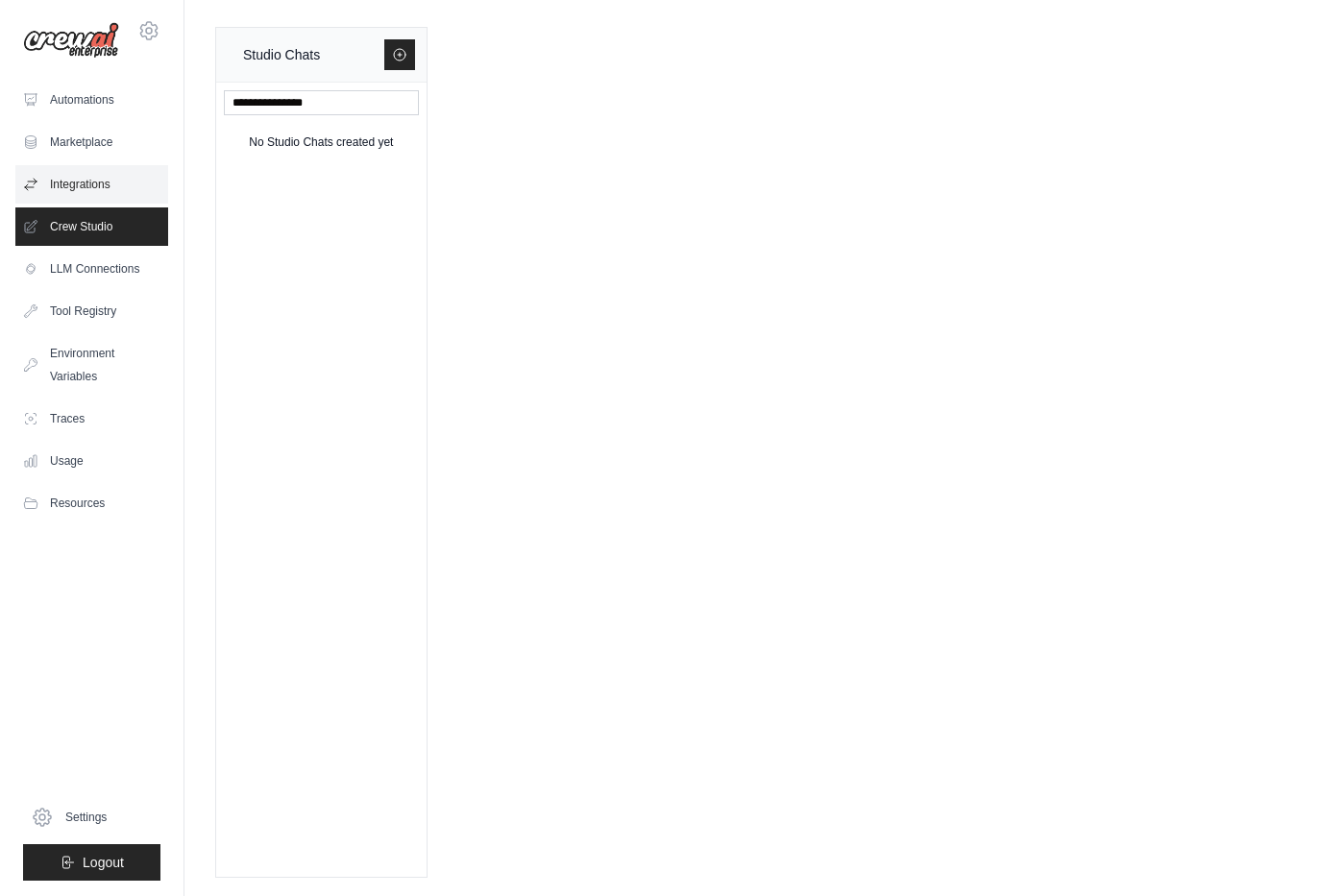 click on "Integrations" at bounding box center [91, 184] 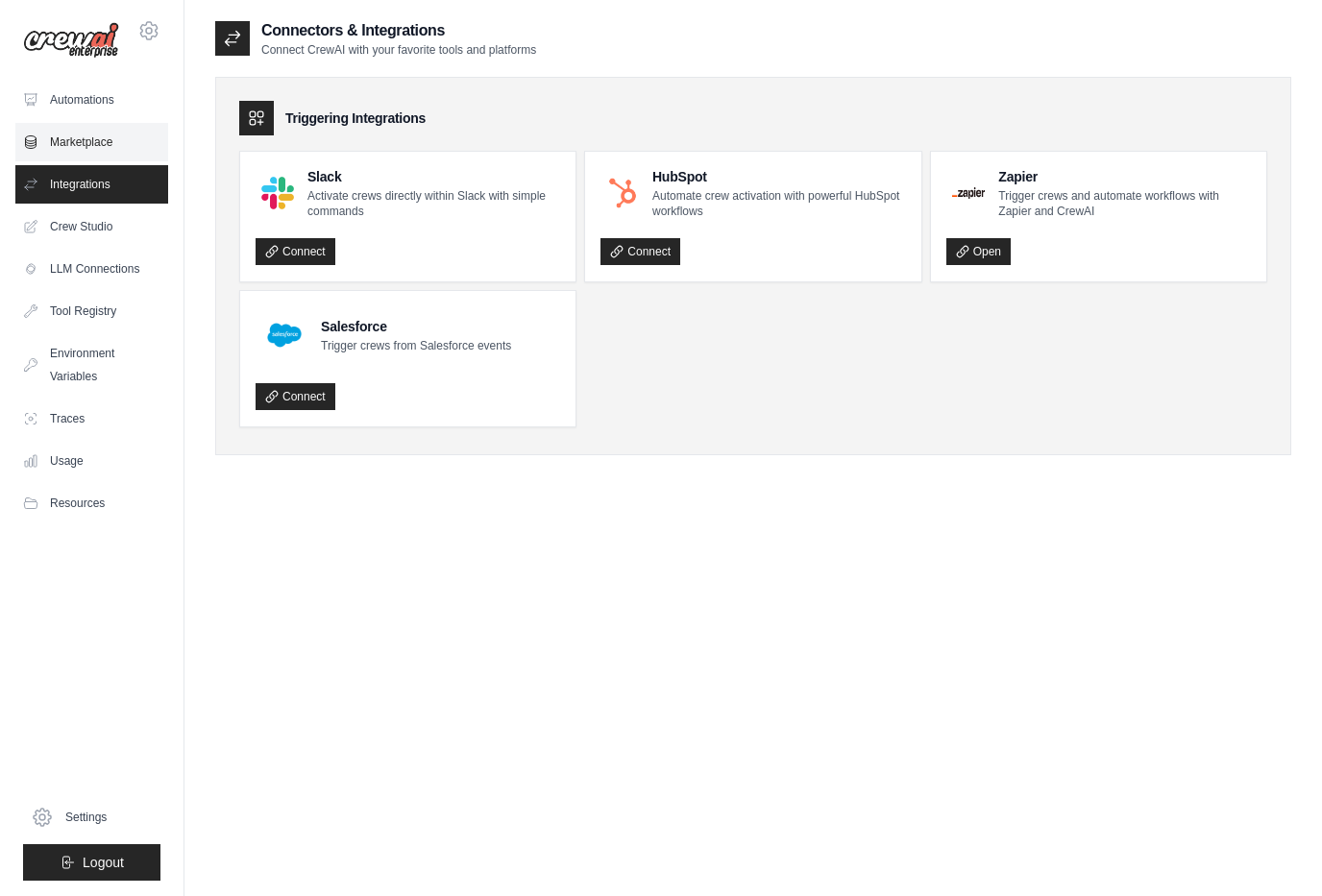 click on "Marketplace" at bounding box center [91, 142] 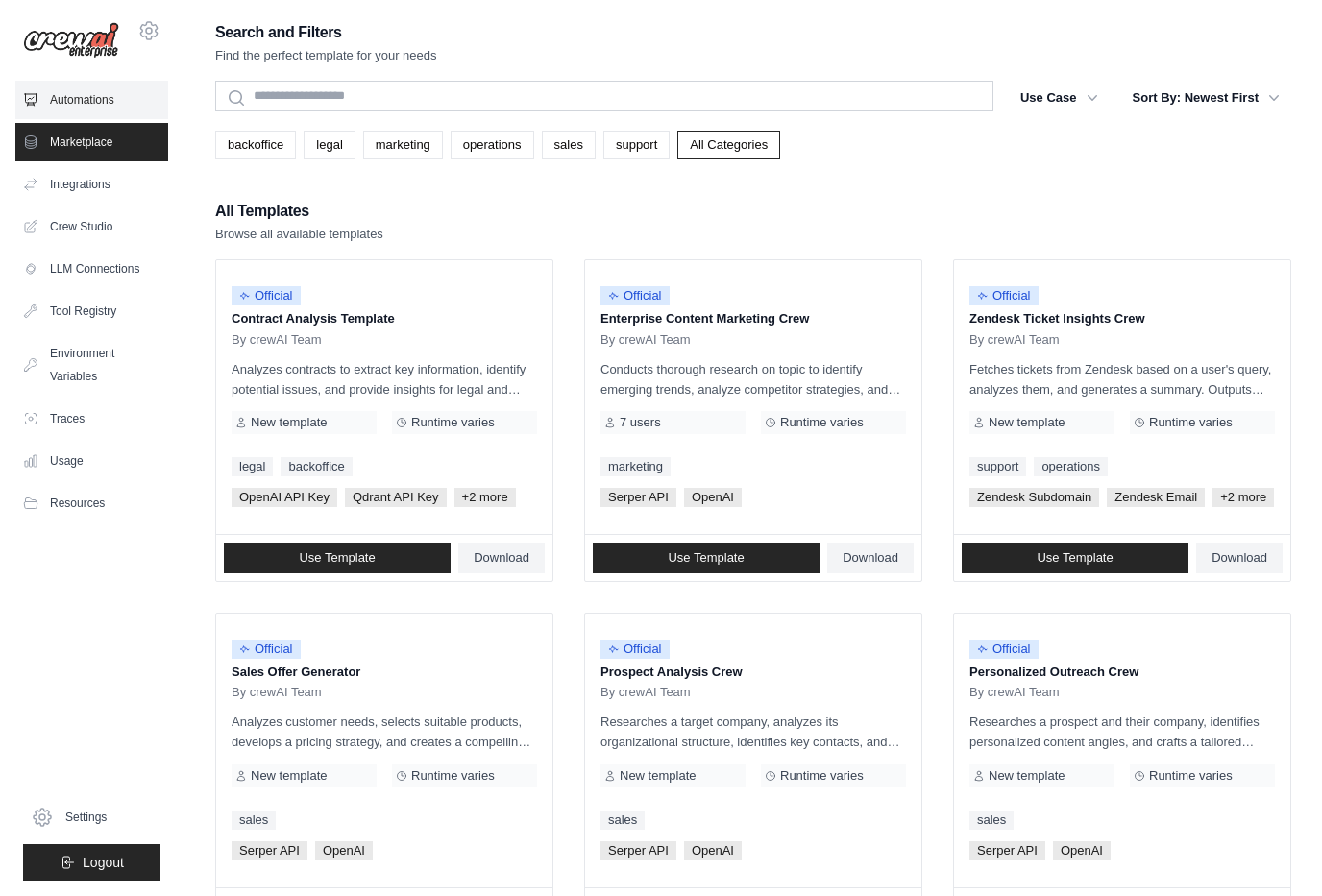 click on "Automations" at bounding box center [91, 100] 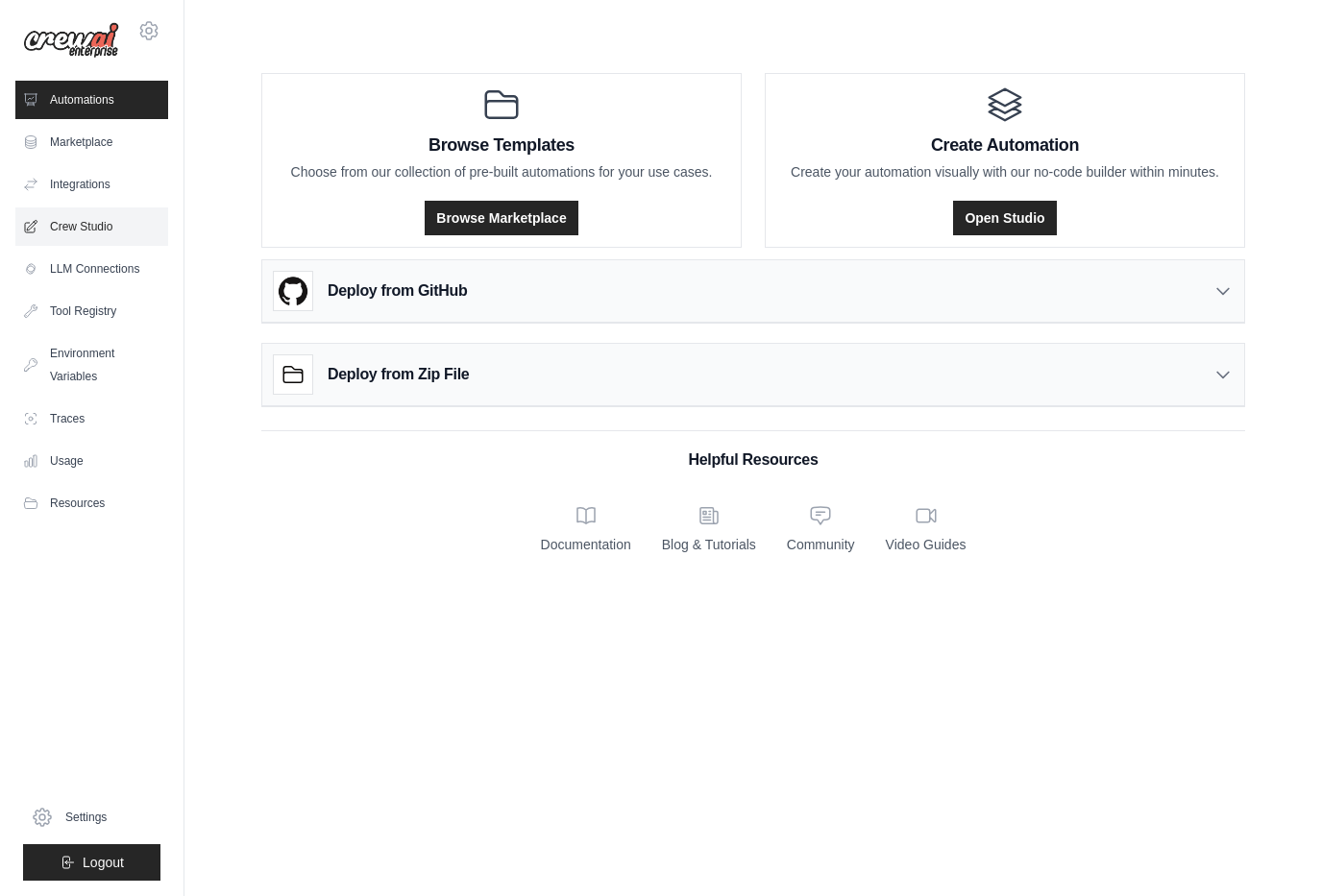click on "Crew Studio" at bounding box center [91, 227] 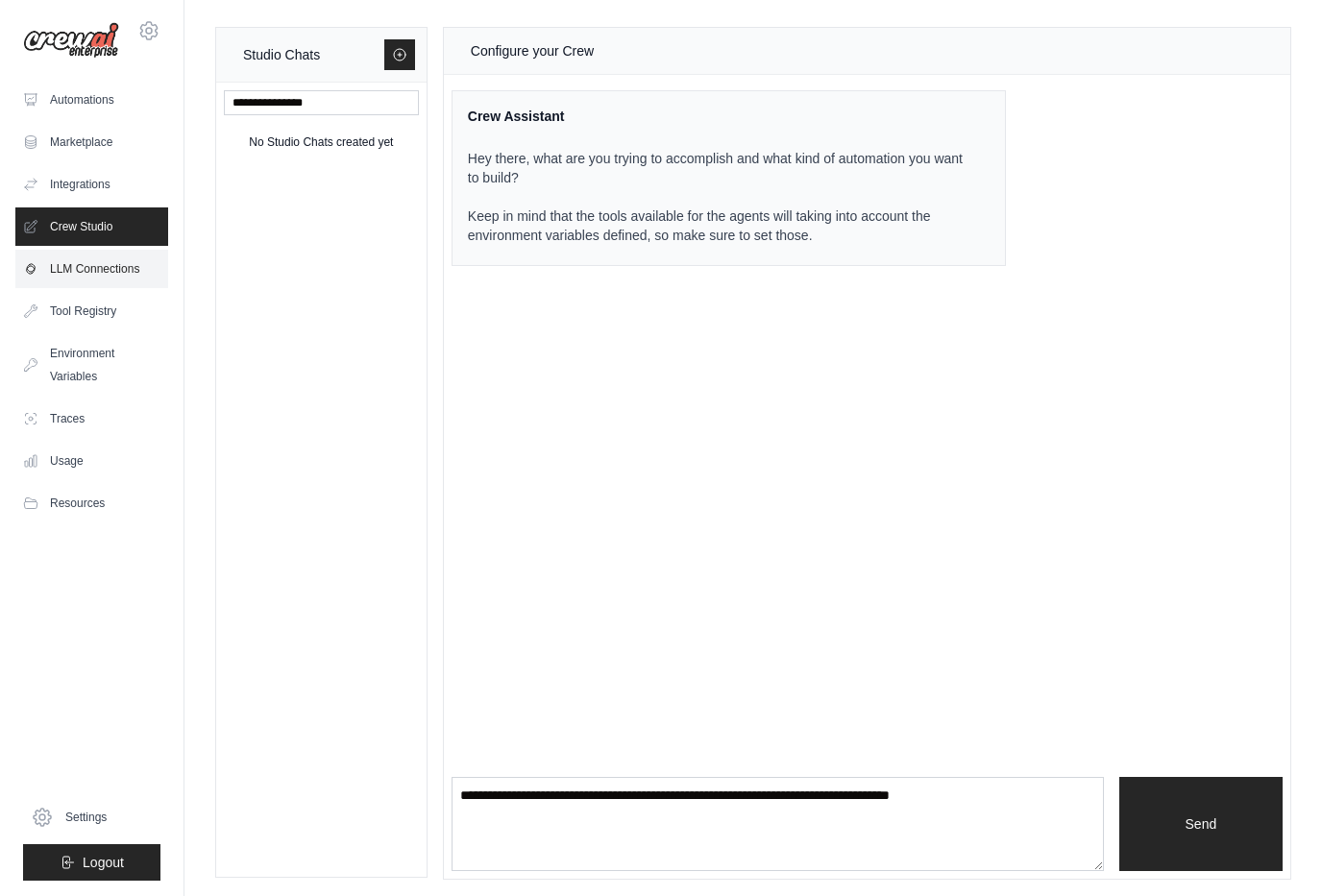 click on "LLM Connections" at bounding box center (91, 269) 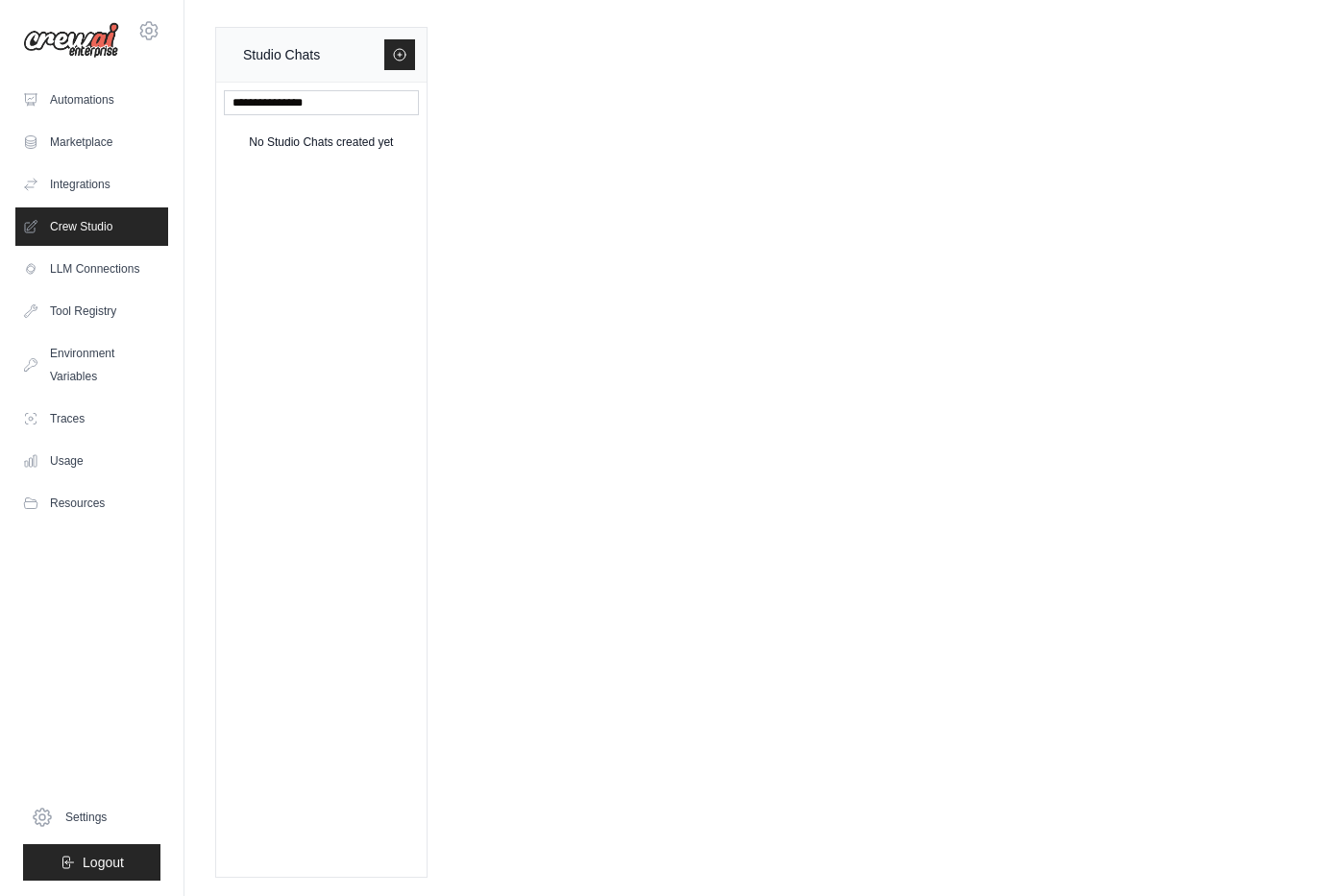 click on "Automations
Marketplace
Integrations
Crew Studio
LLM Connections" at bounding box center (91, 302) 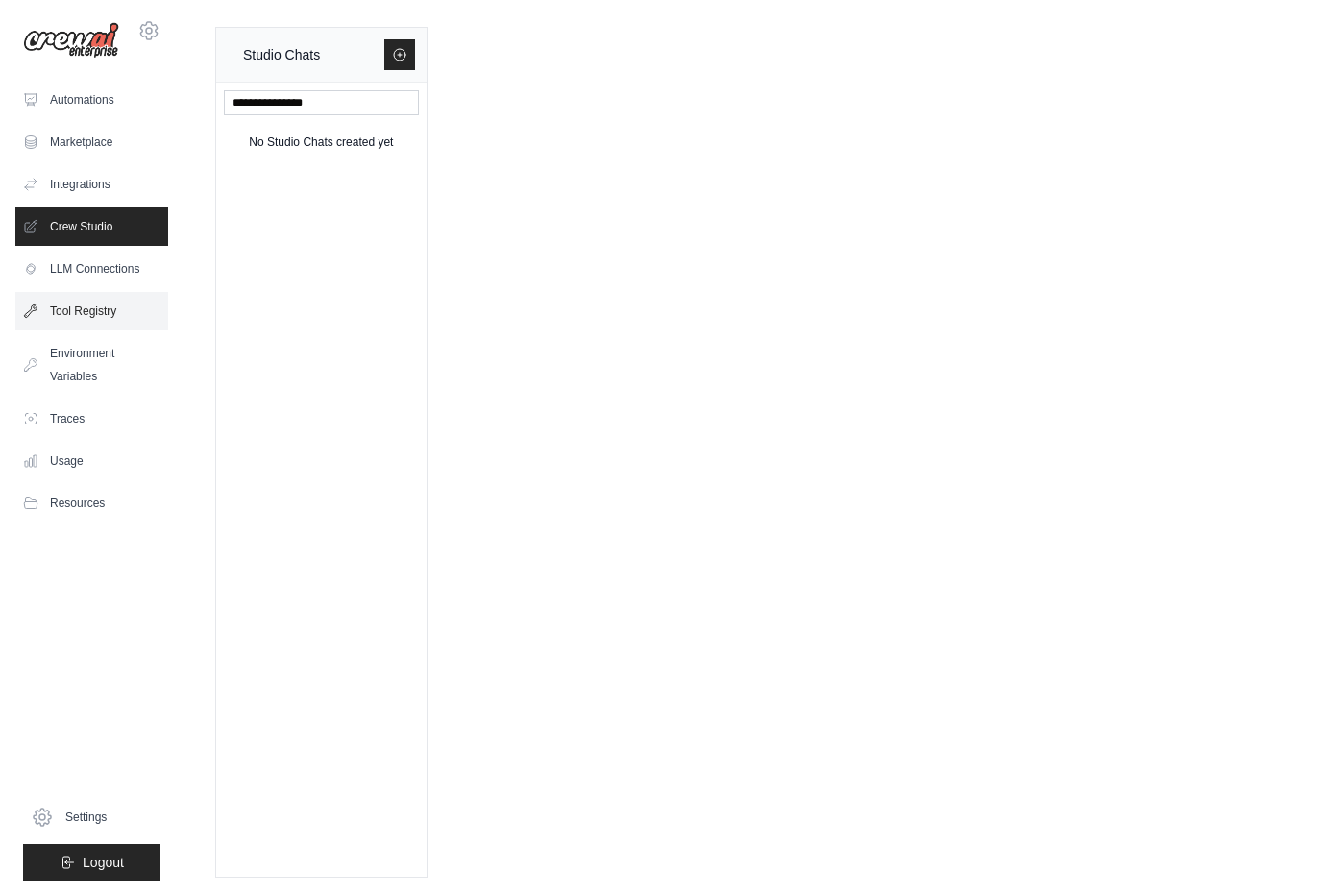 click on "Tool Registry" at bounding box center [91, 311] 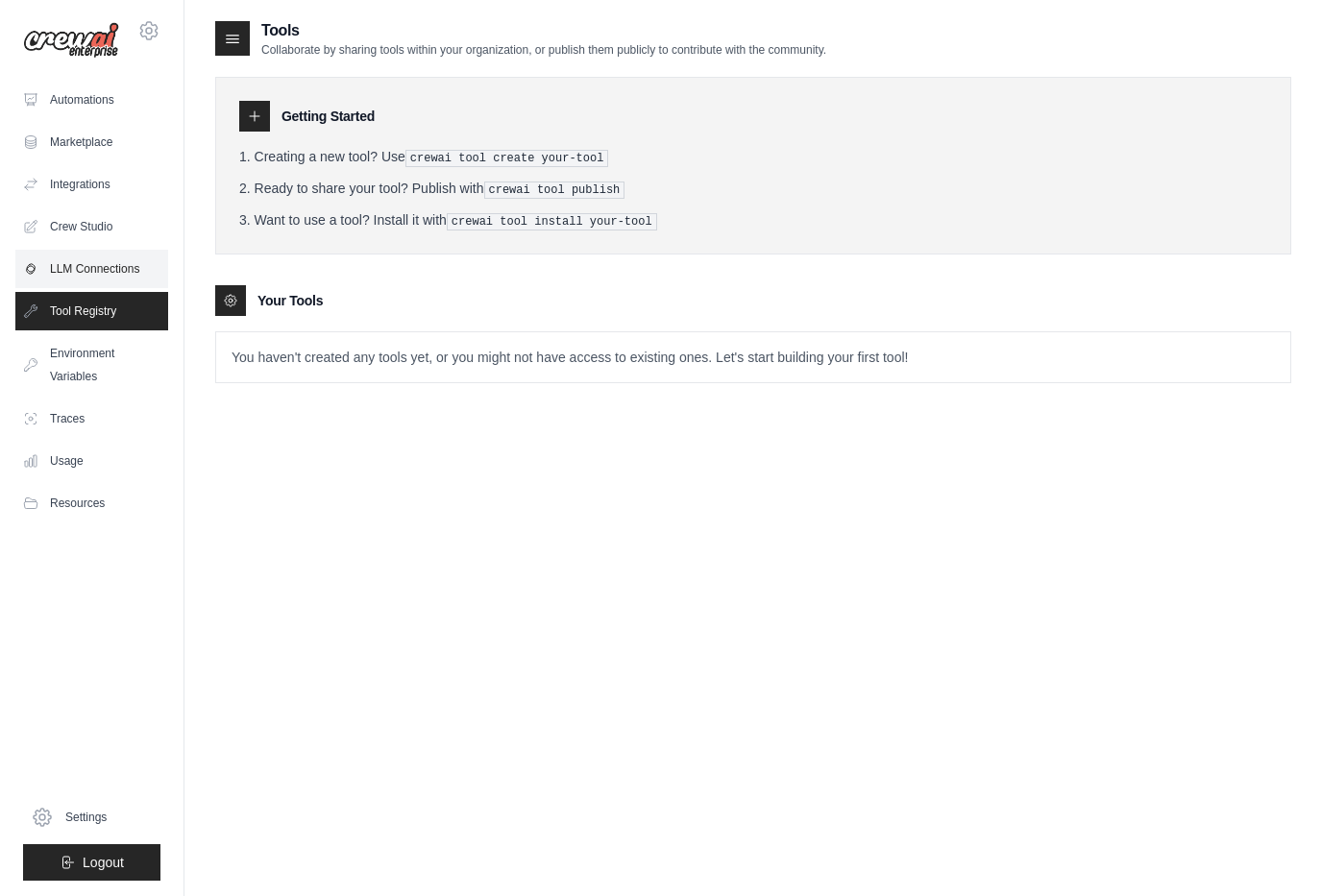 click on "LLM Connections" at bounding box center [91, 269] 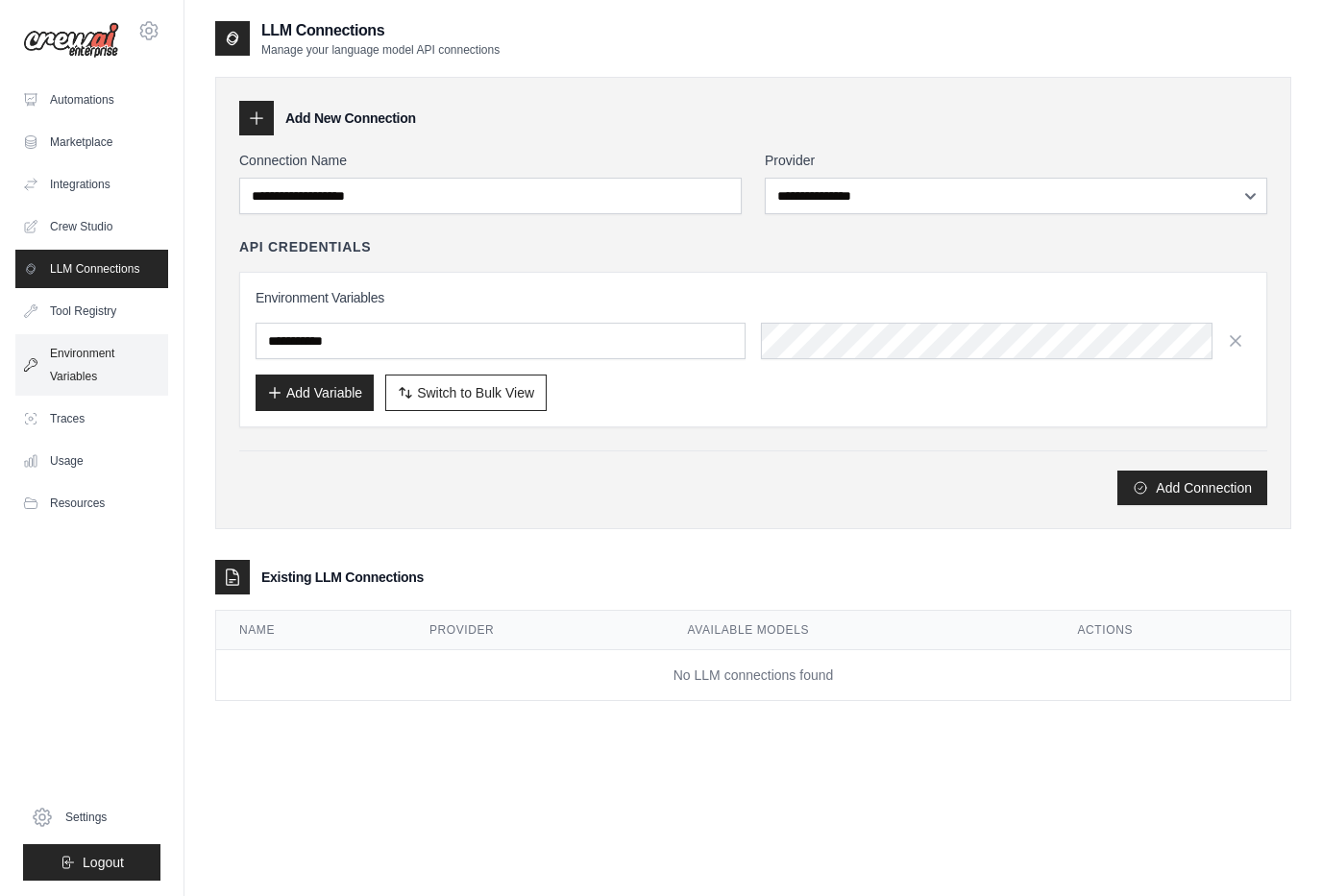 click on "Environment Variables" at bounding box center [91, 365] 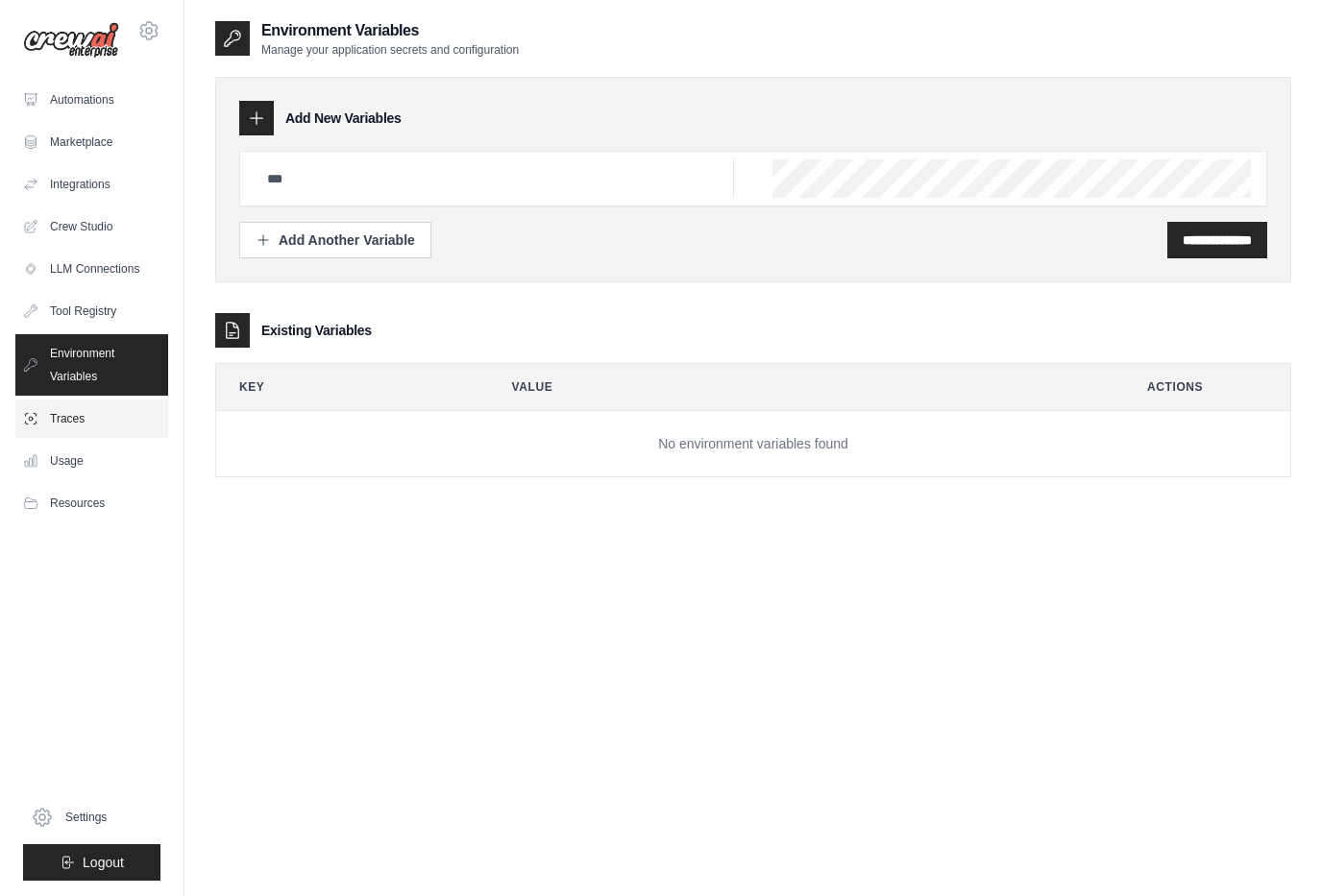 click on "Traces" at bounding box center [91, 419] 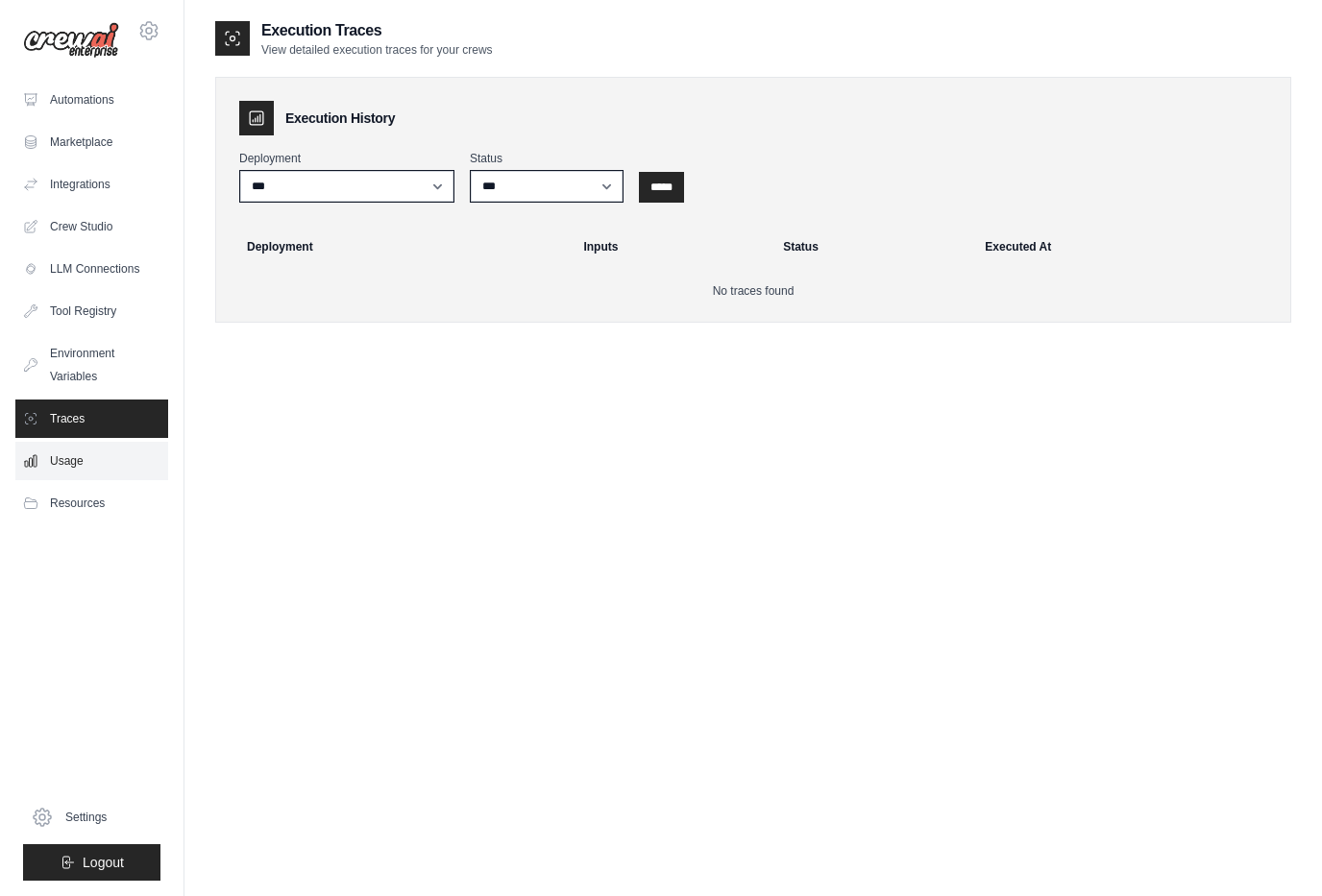 click on "Usage" at bounding box center [91, 461] 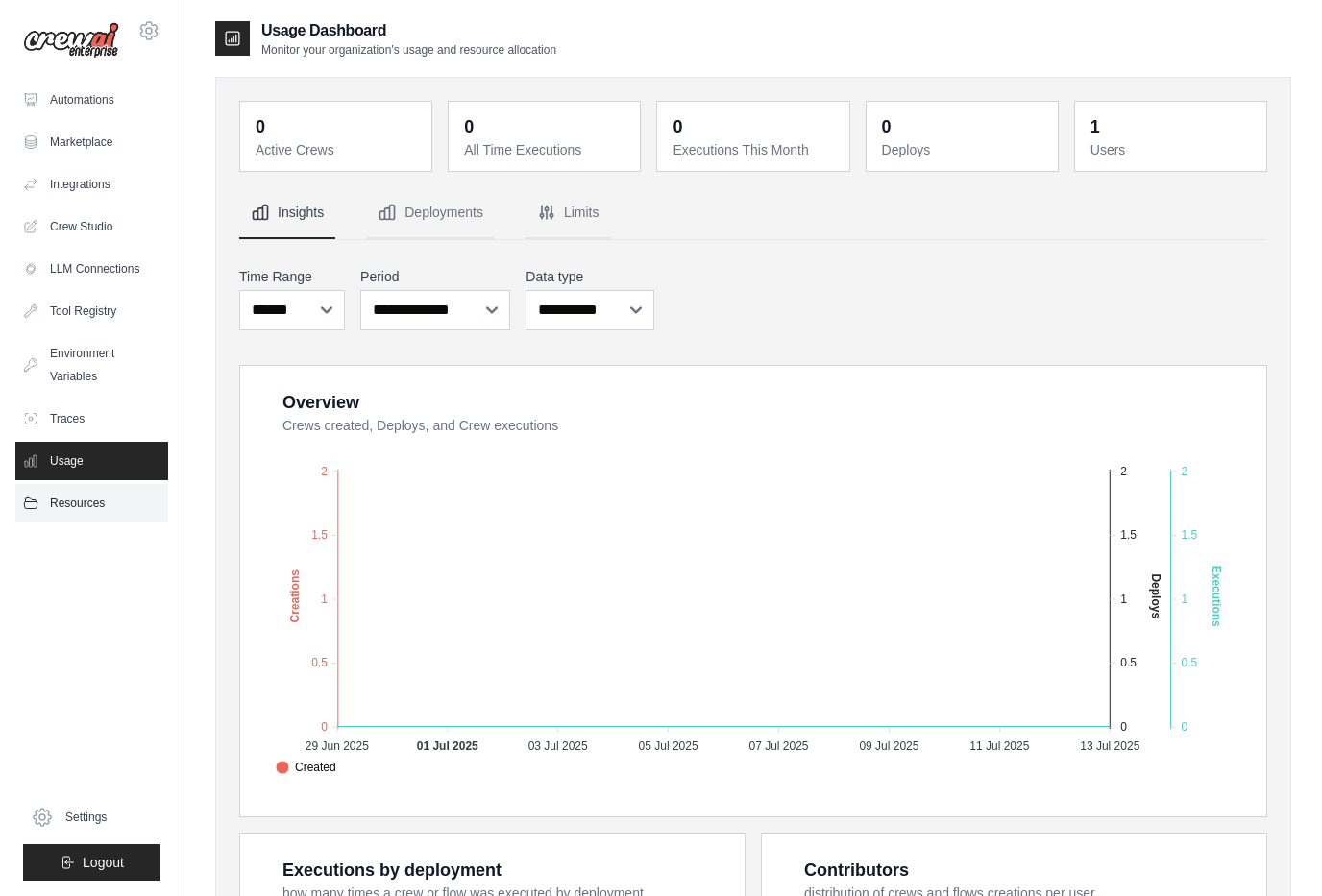 click on "Resources" at bounding box center [91, 503] 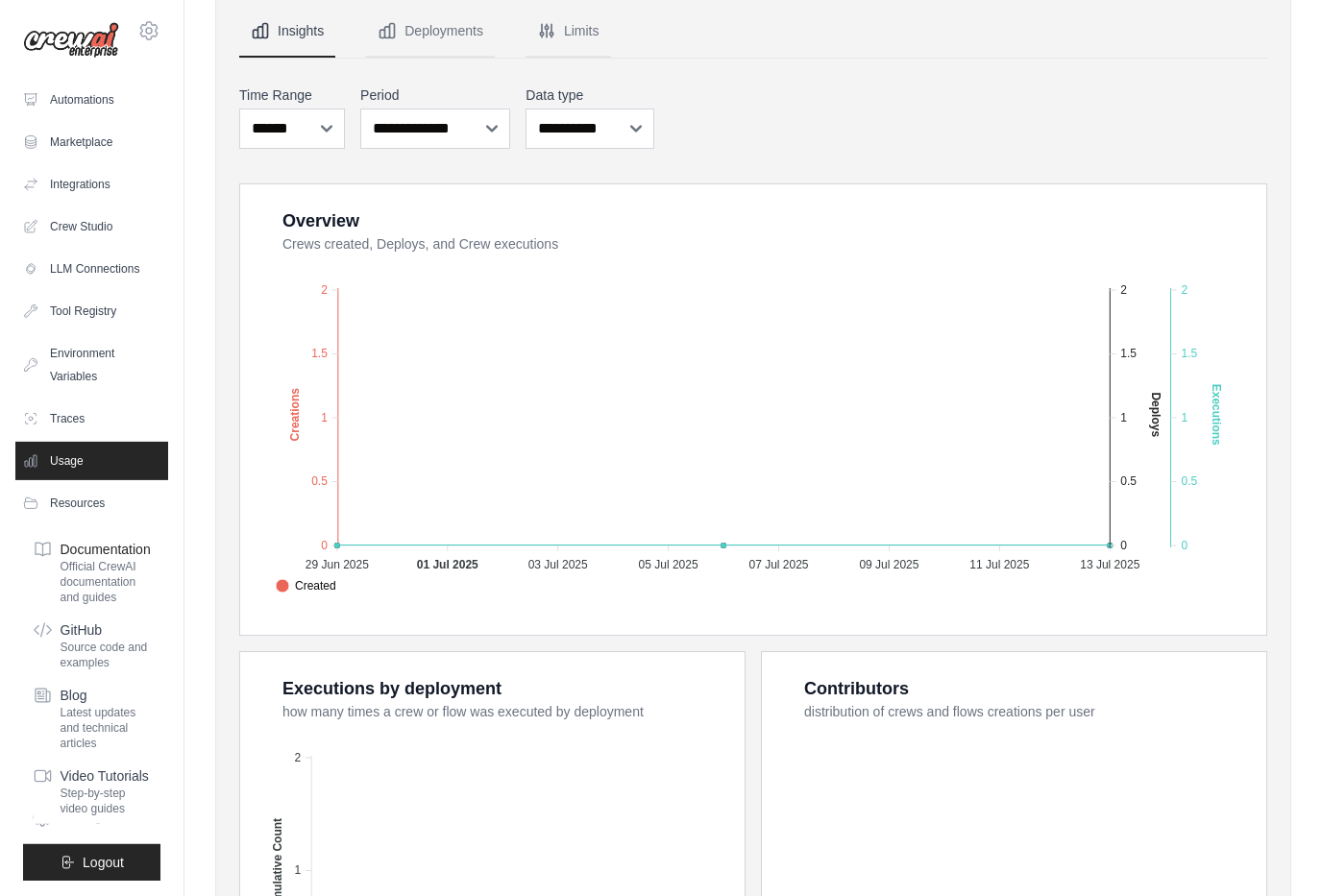 scroll, scrollTop: 0, scrollLeft: 0, axis: both 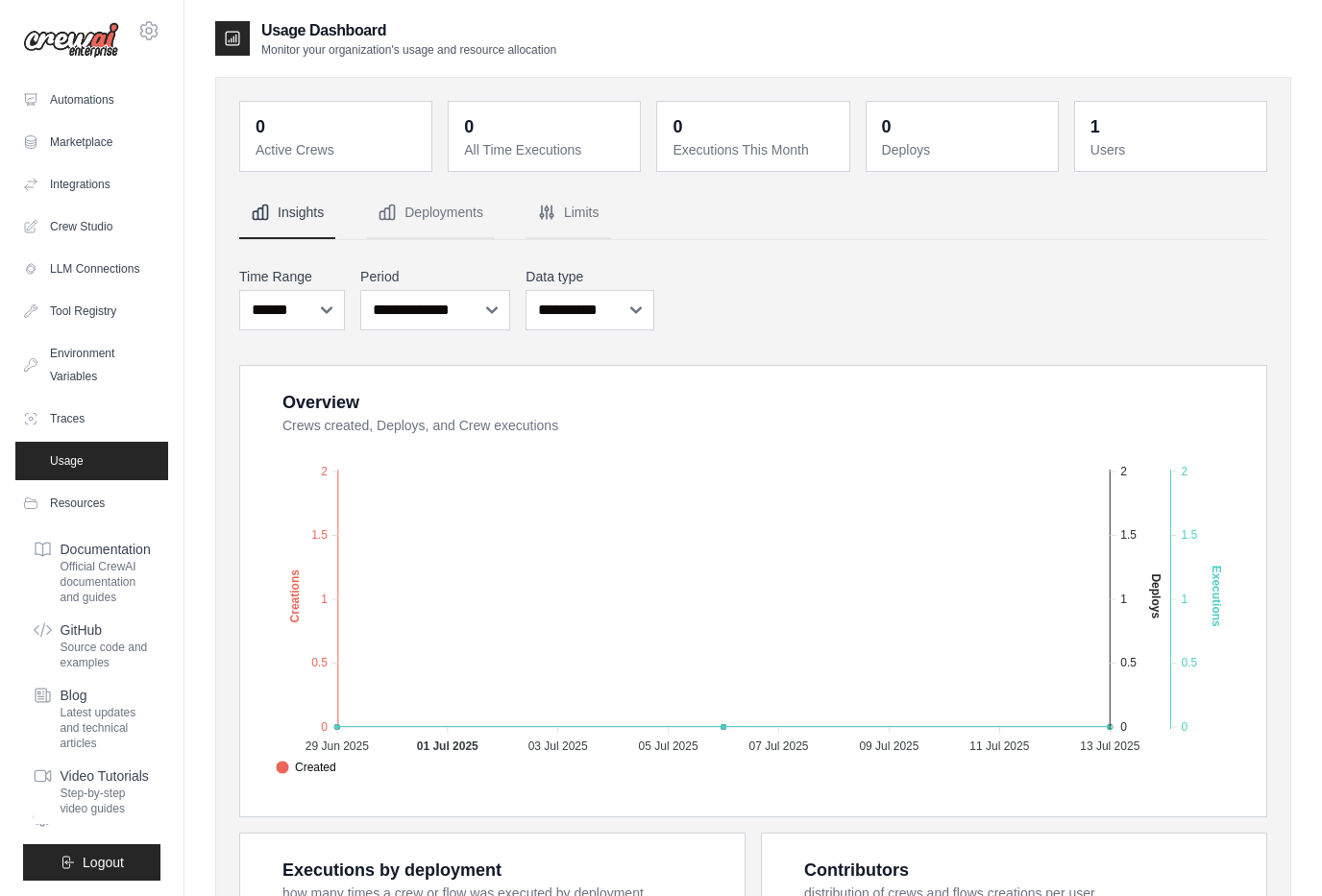 click on "Usage" at bounding box center [91, 461] 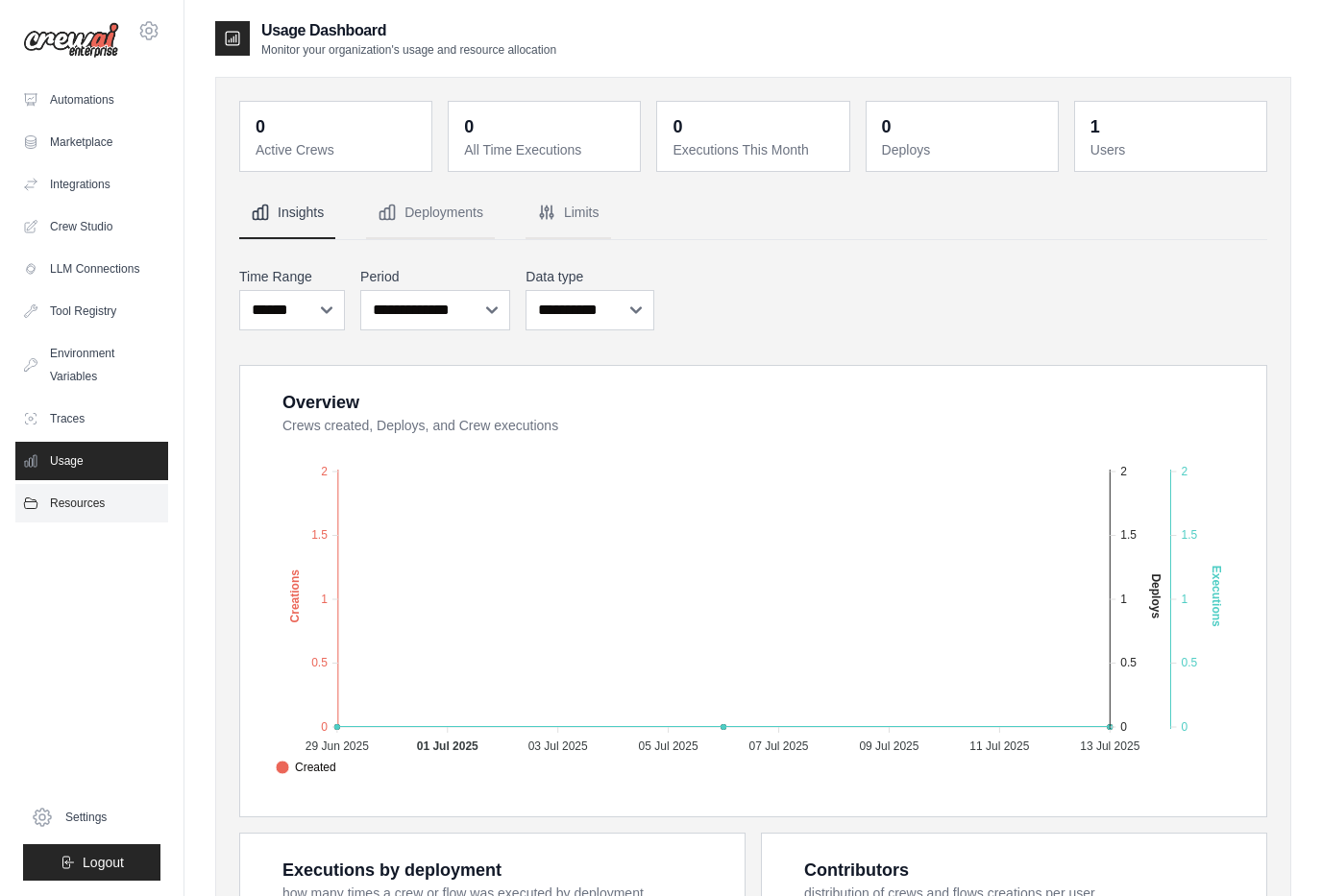 click on "Resources" at bounding box center [91, 503] 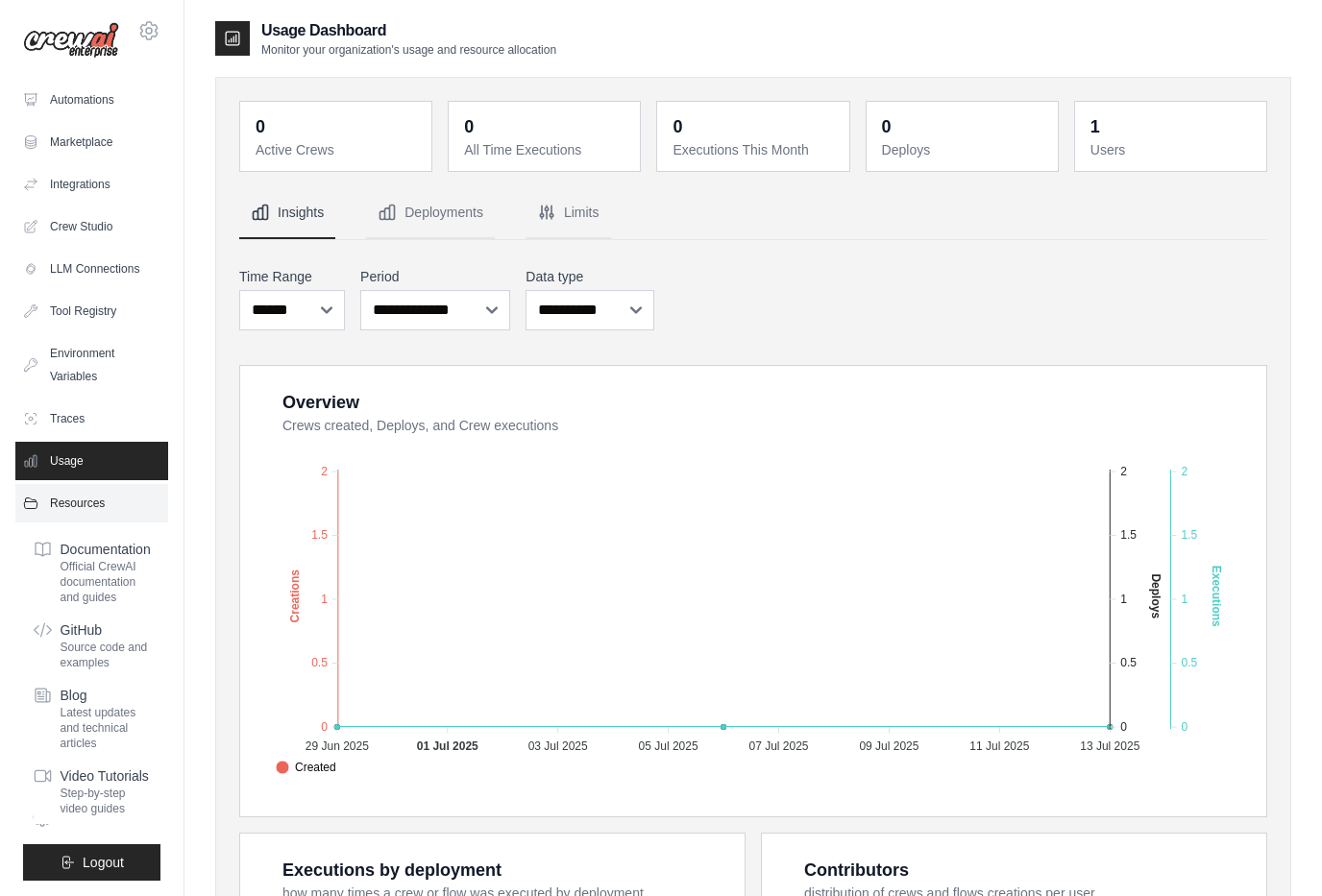 click on "Resources" at bounding box center [91, 503] 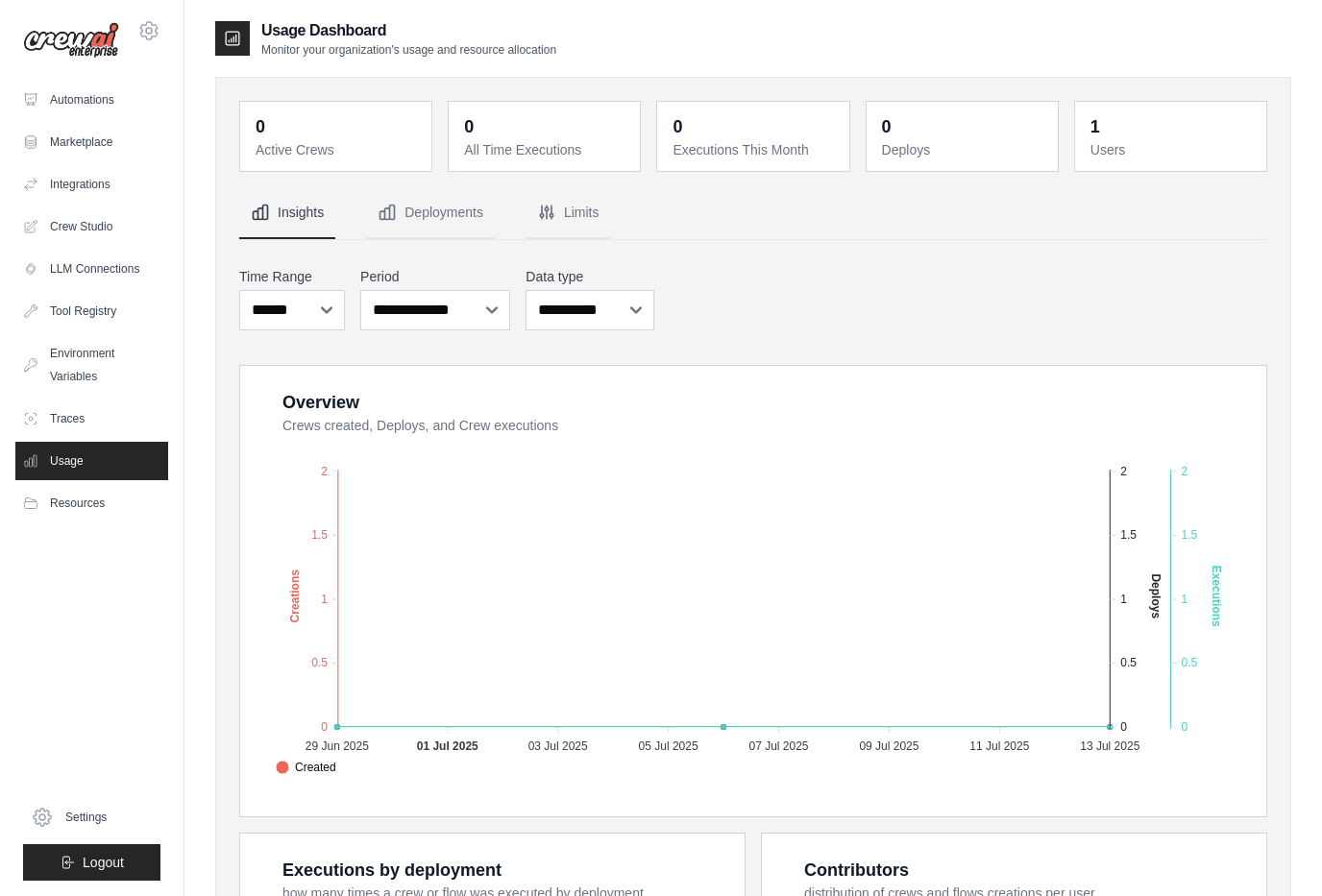 type 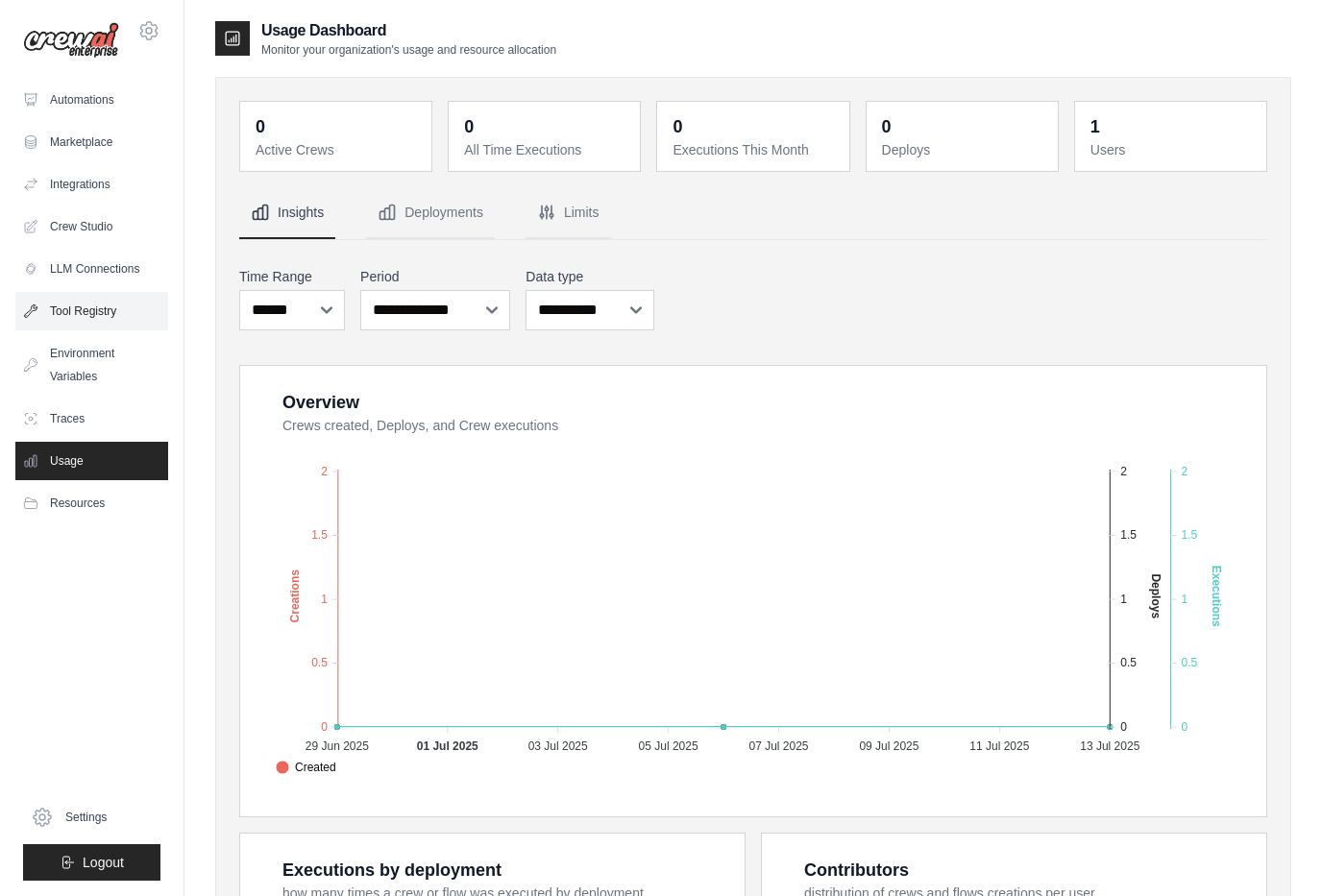 click on "Tool Registry" at bounding box center (91, 311) 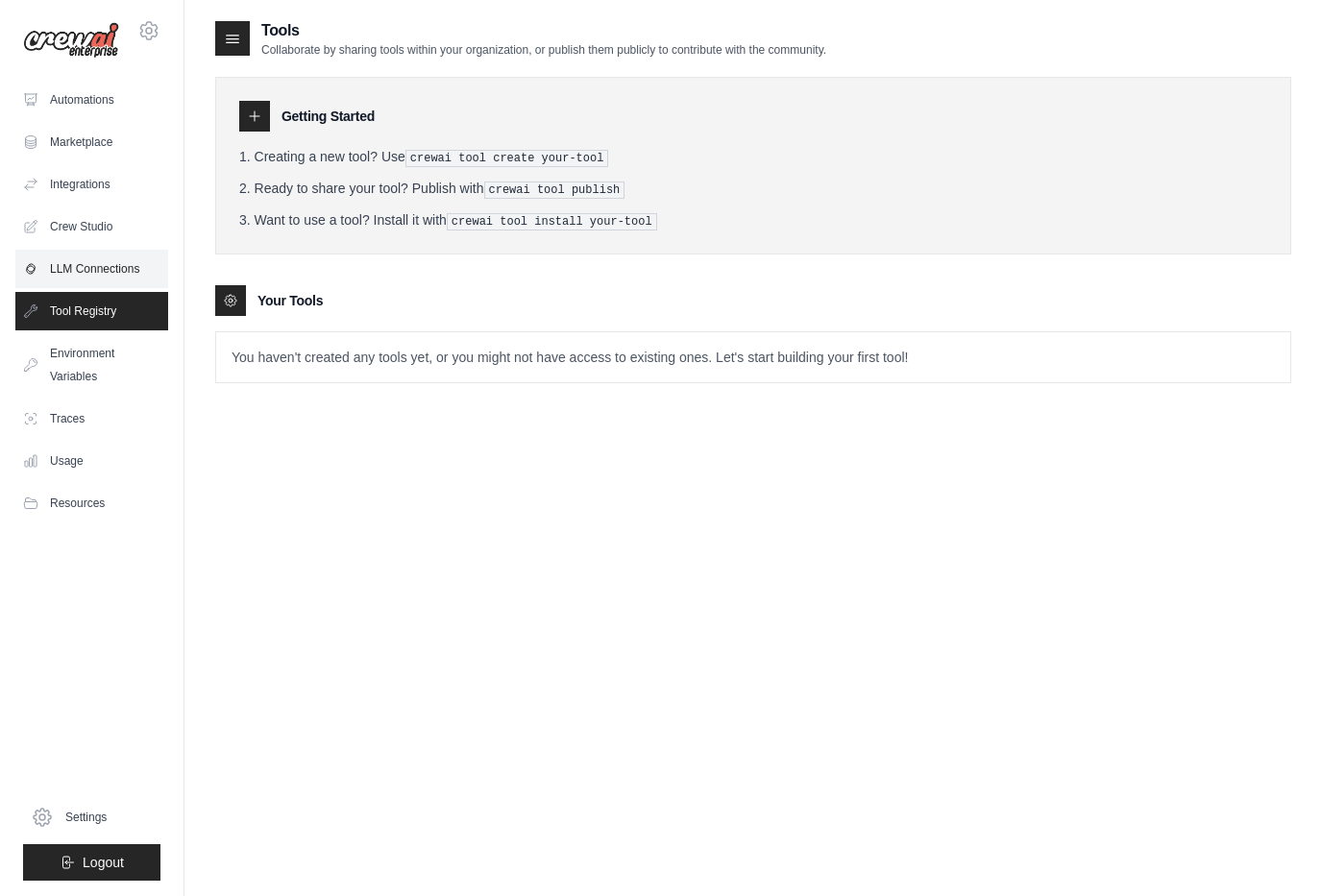 click on "LLM Connections" at bounding box center (91, 269) 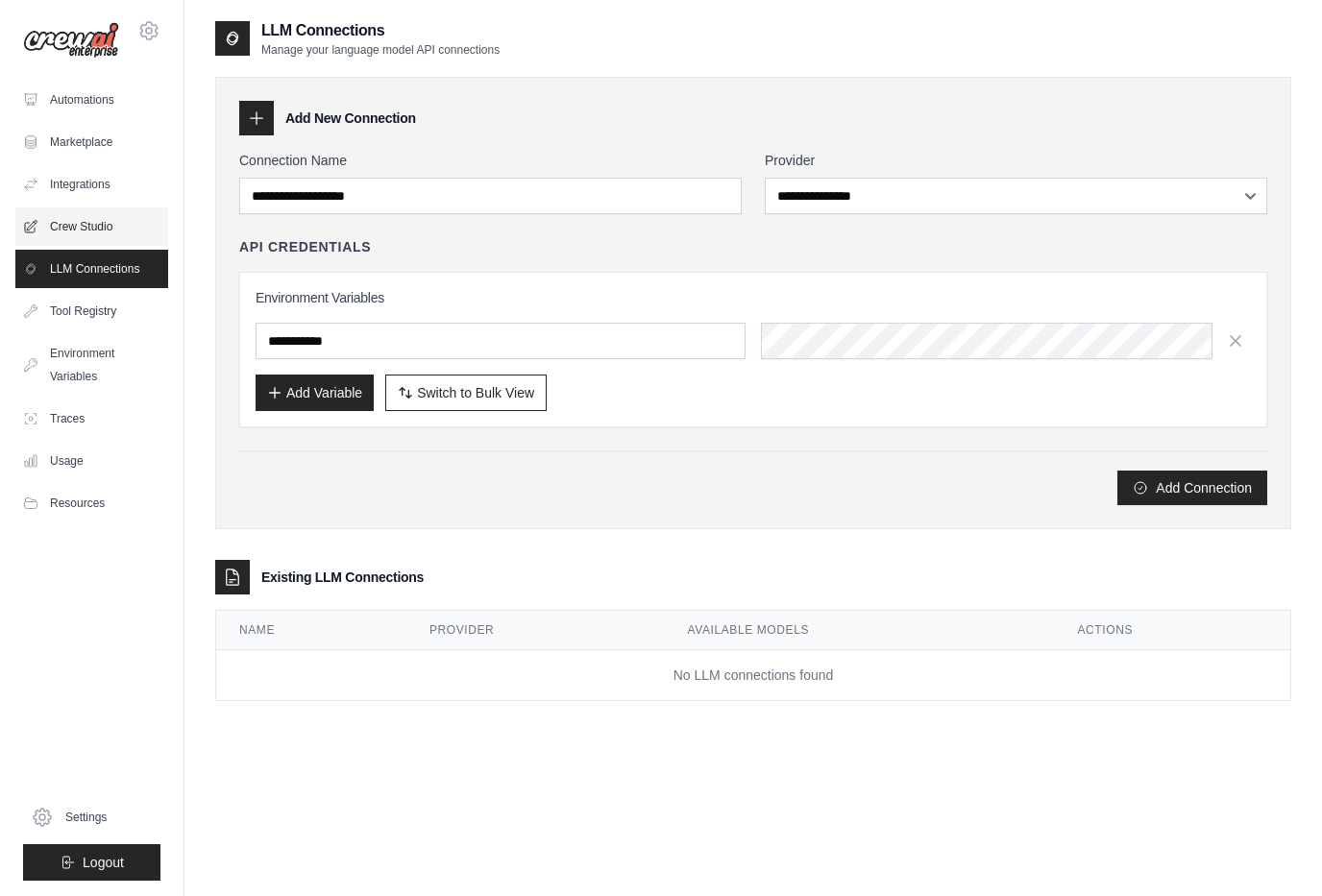 click on "Crew Studio" at bounding box center (91, 227) 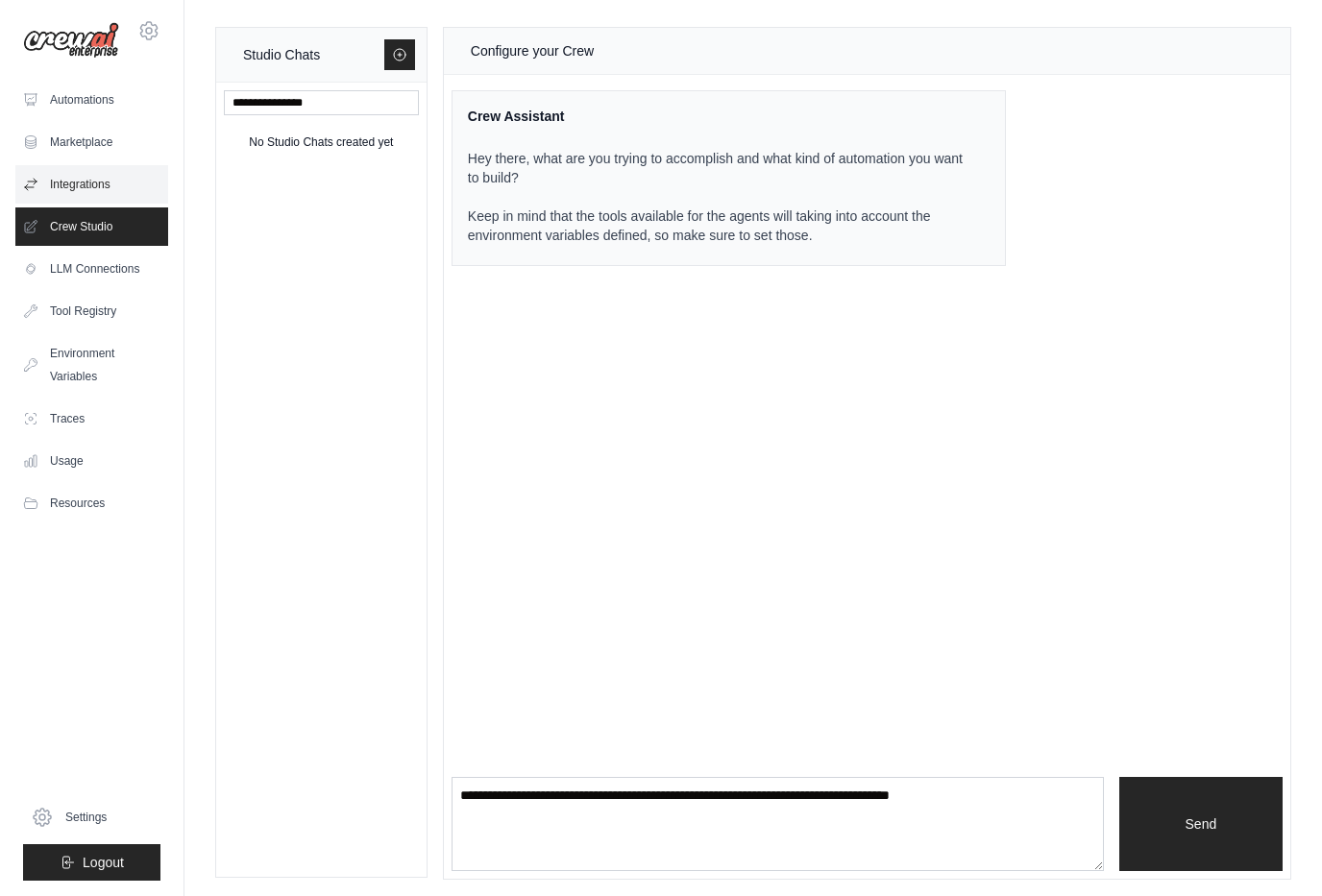 click on "Integrations" at bounding box center (91, 184) 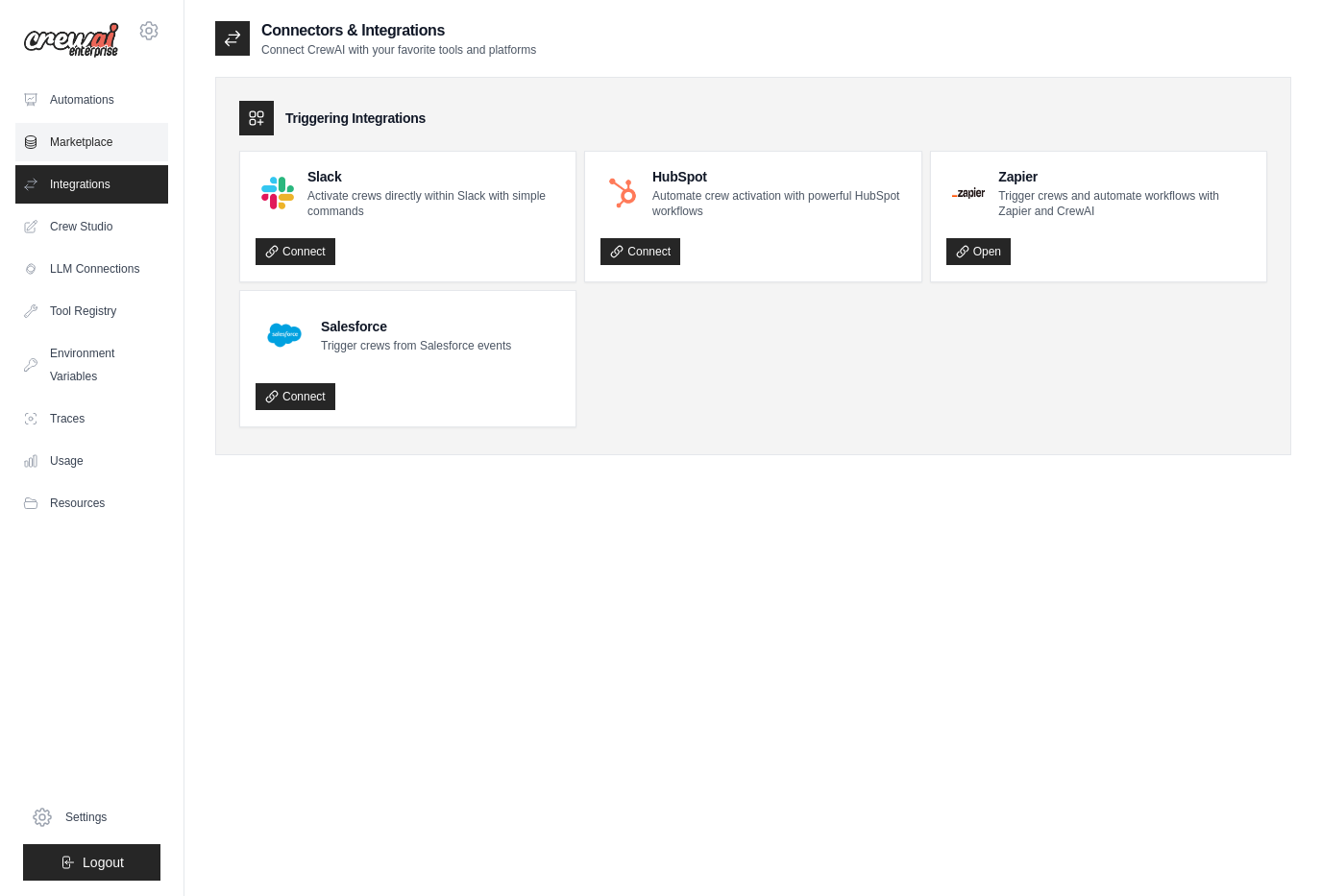 click on "Marketplace" at bounding box center [91, 142] 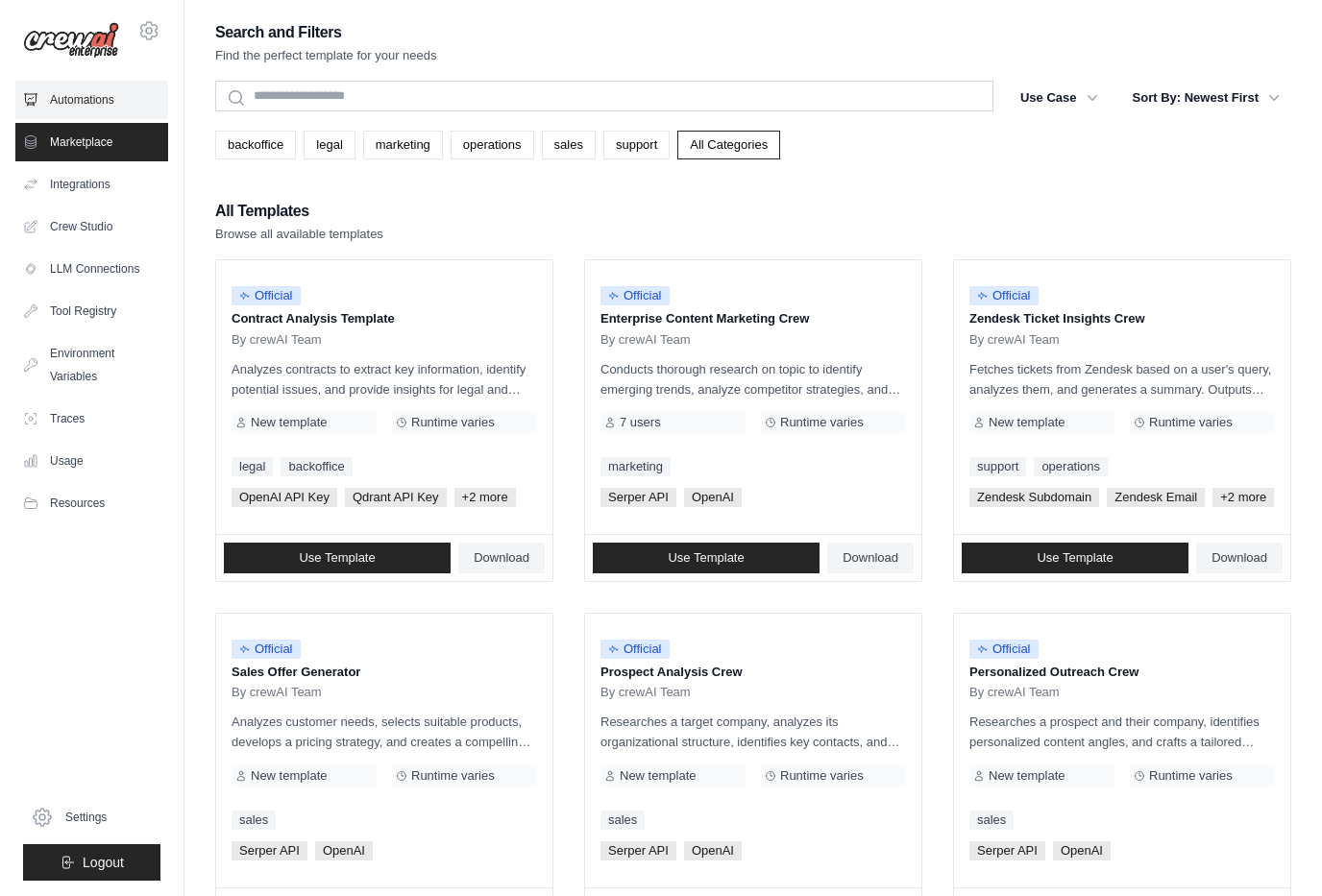 click on "Automations" at bounding box center (91, 100) 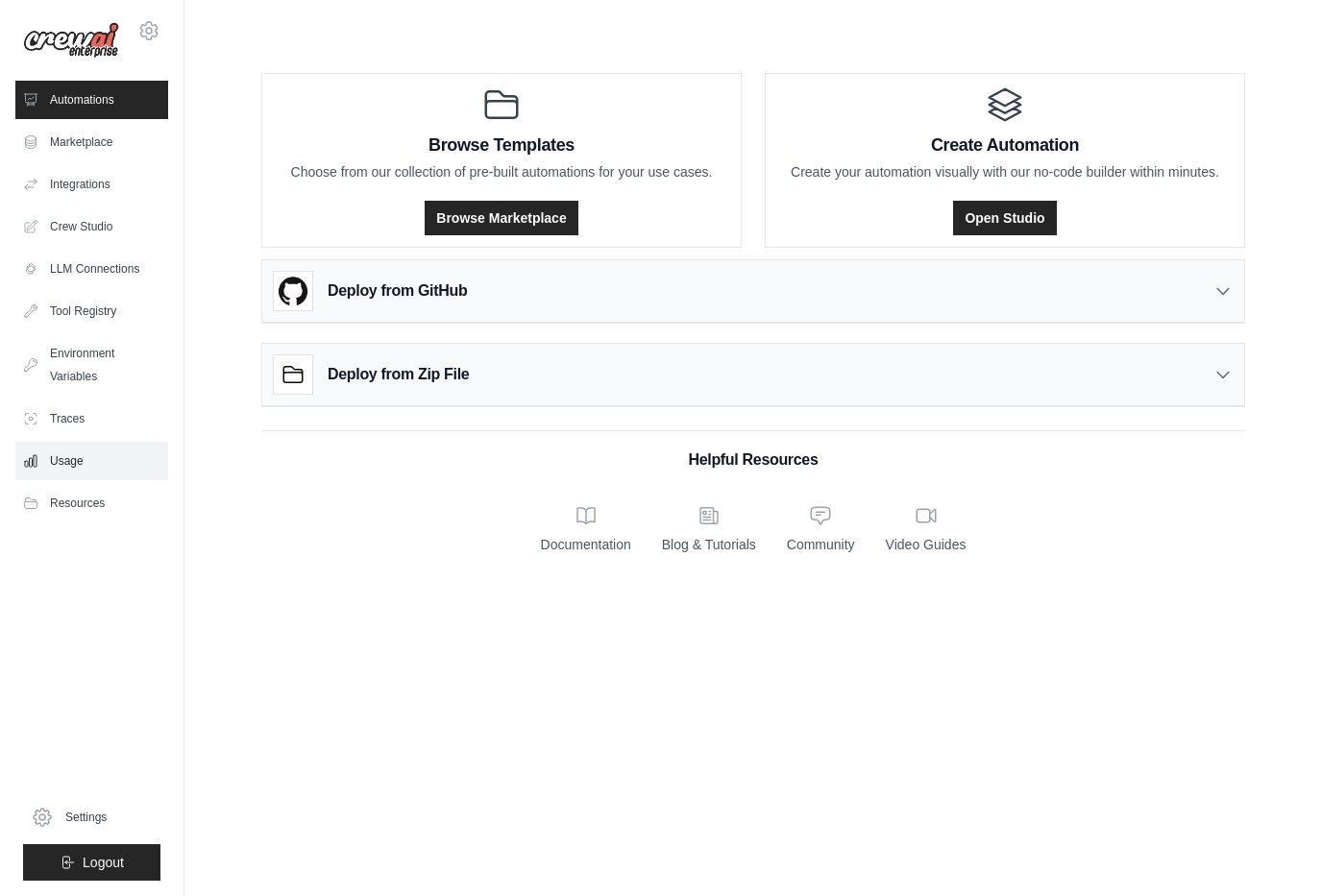click on "Usage" at bounding box center (91, 461) 